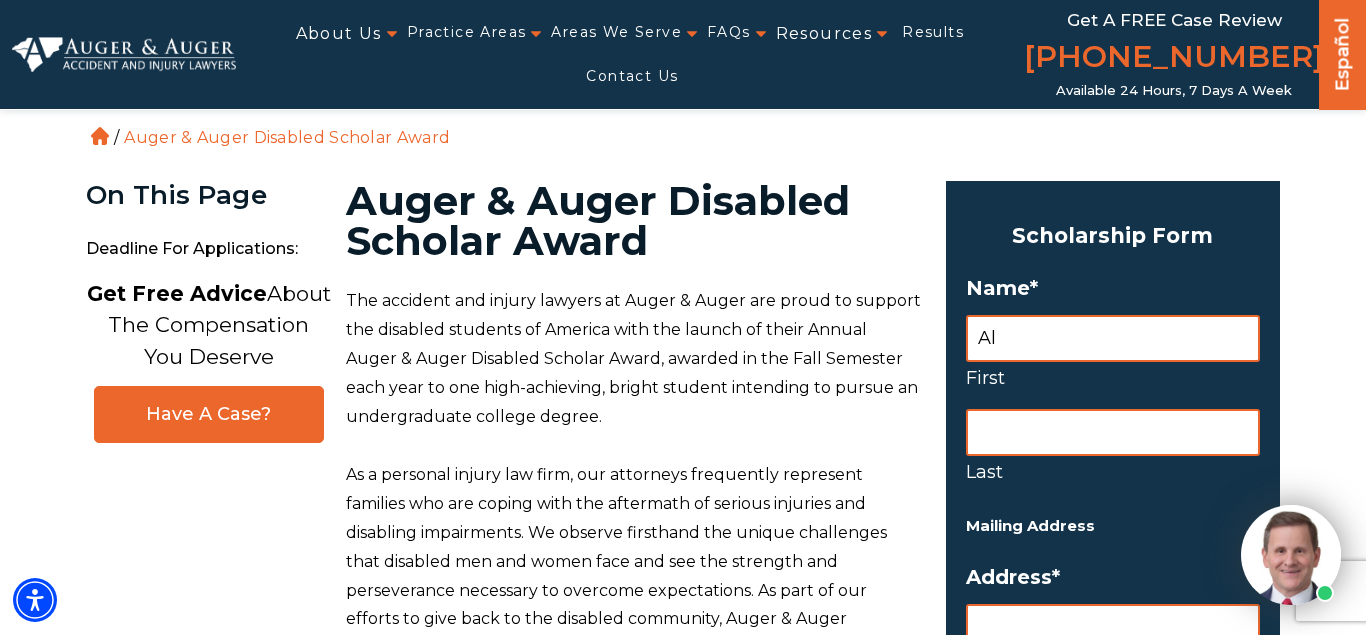 scroll, scrollTop: 0, scrollLeft: 0, axis: both 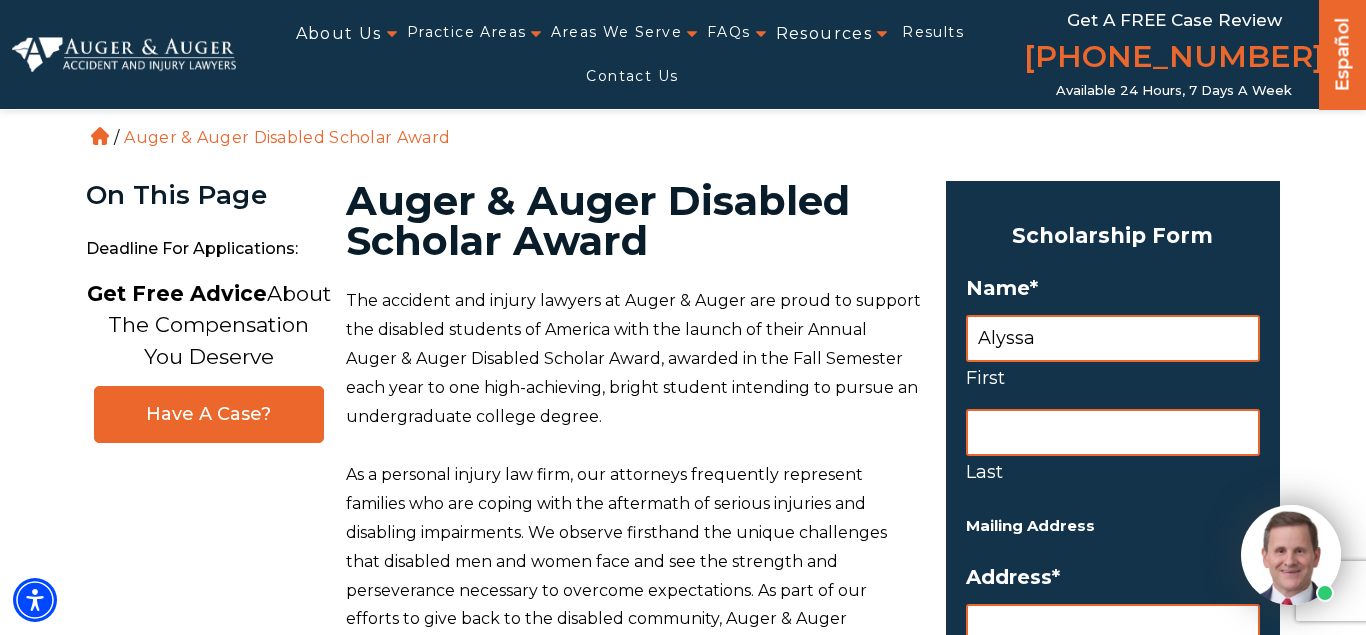 type on "Alyssa" 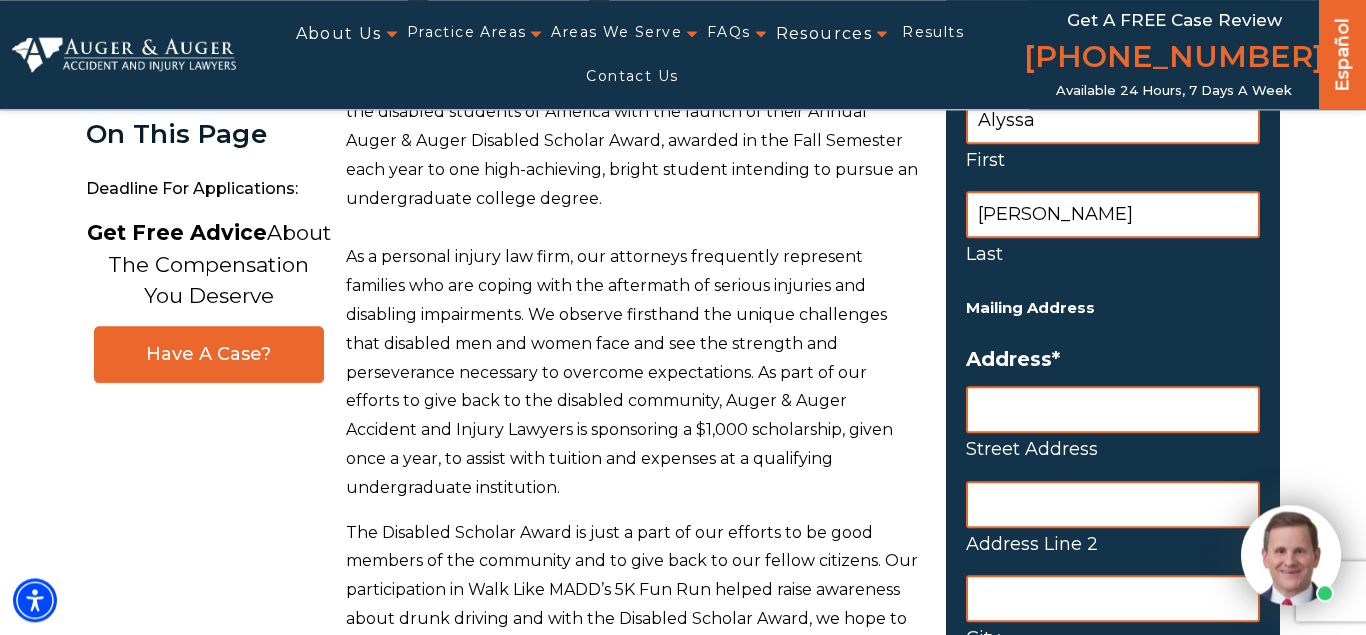 scroll, scrollTop: 245, scrollLeft: 0, axis: vertical 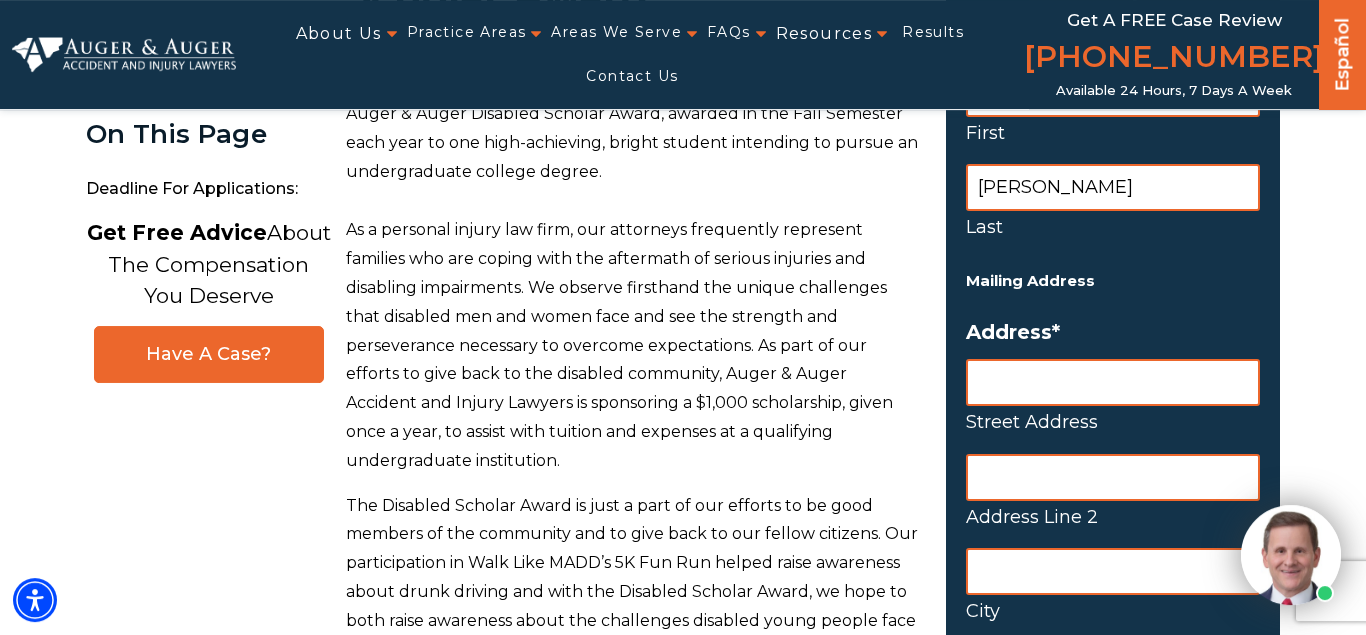 type on "Reyes" 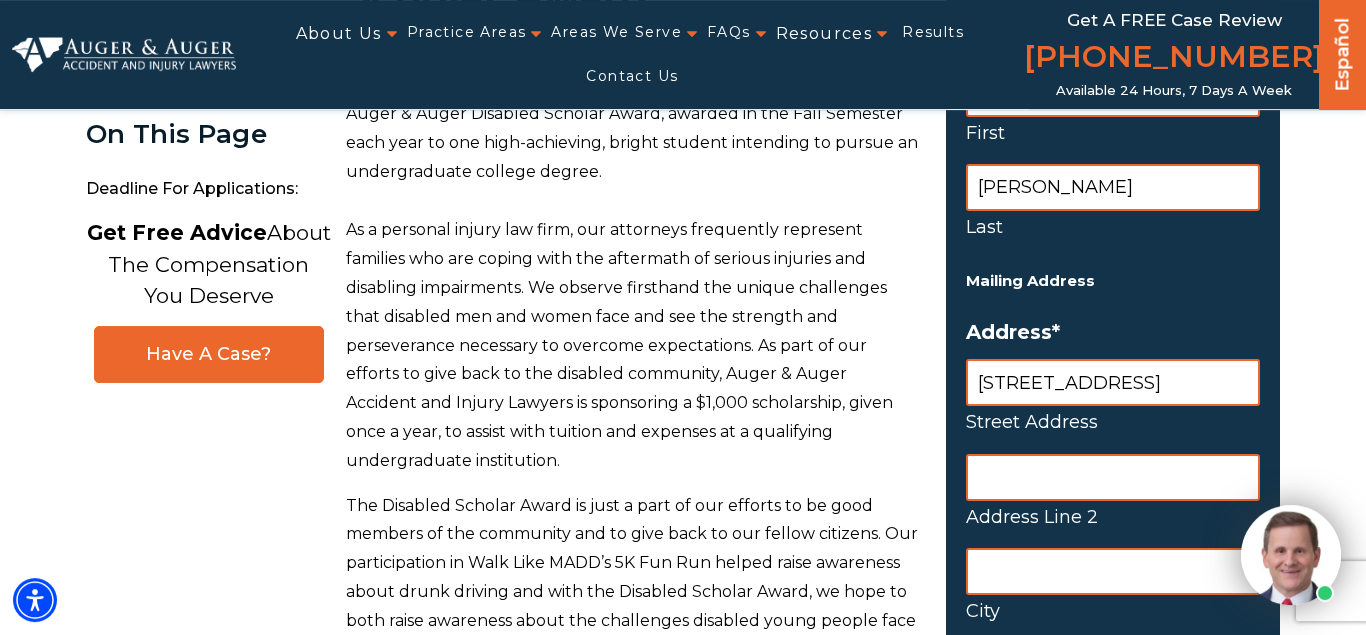 type on "3727 Tenaya Ave" 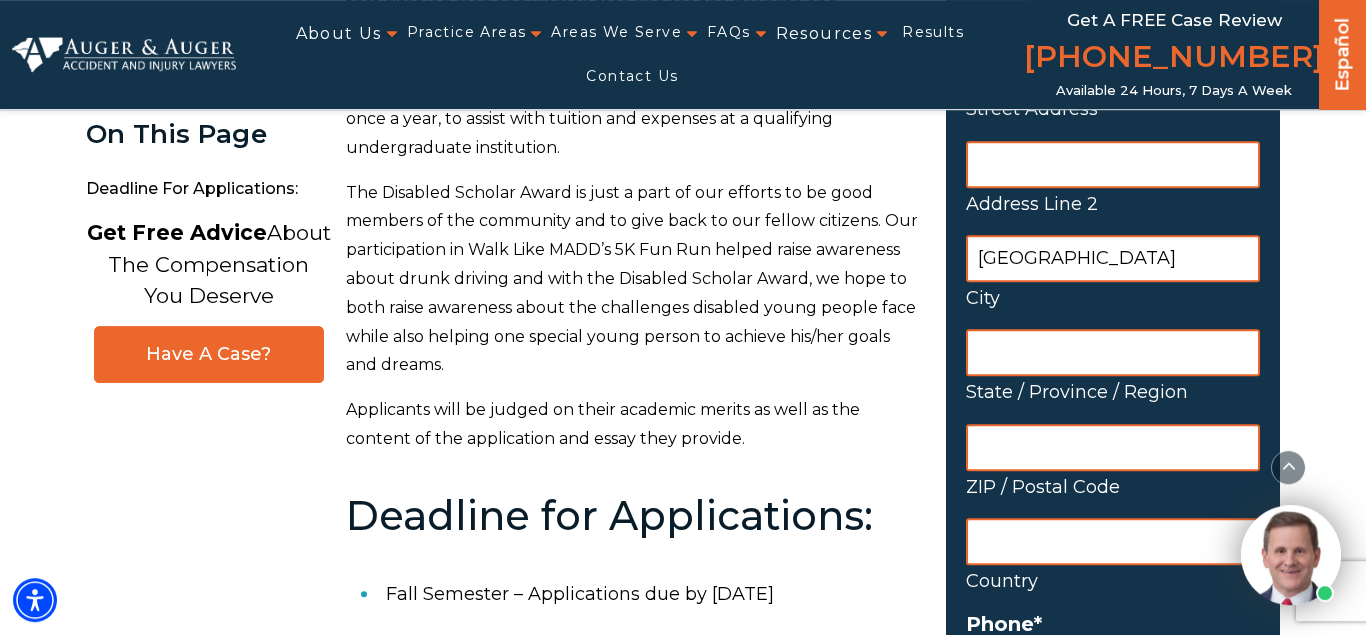 scroll, scrollTop: 599, scrollLeft: 0, axis: vertical 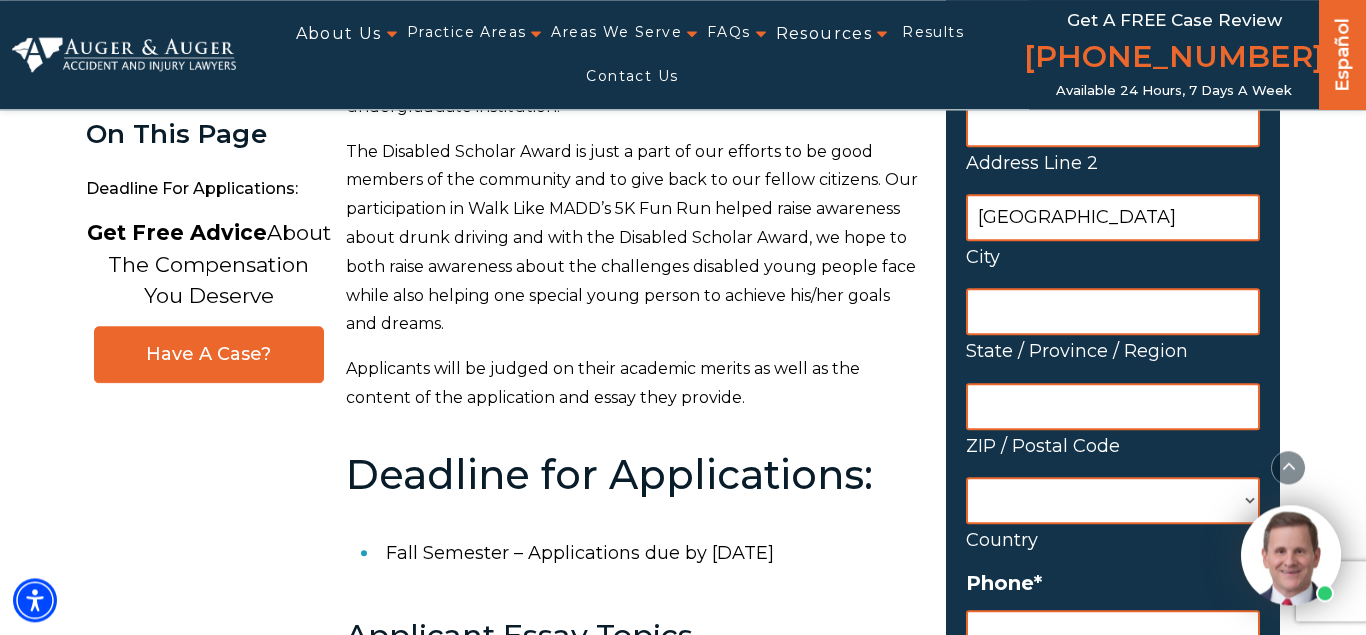 type on "South Gate" 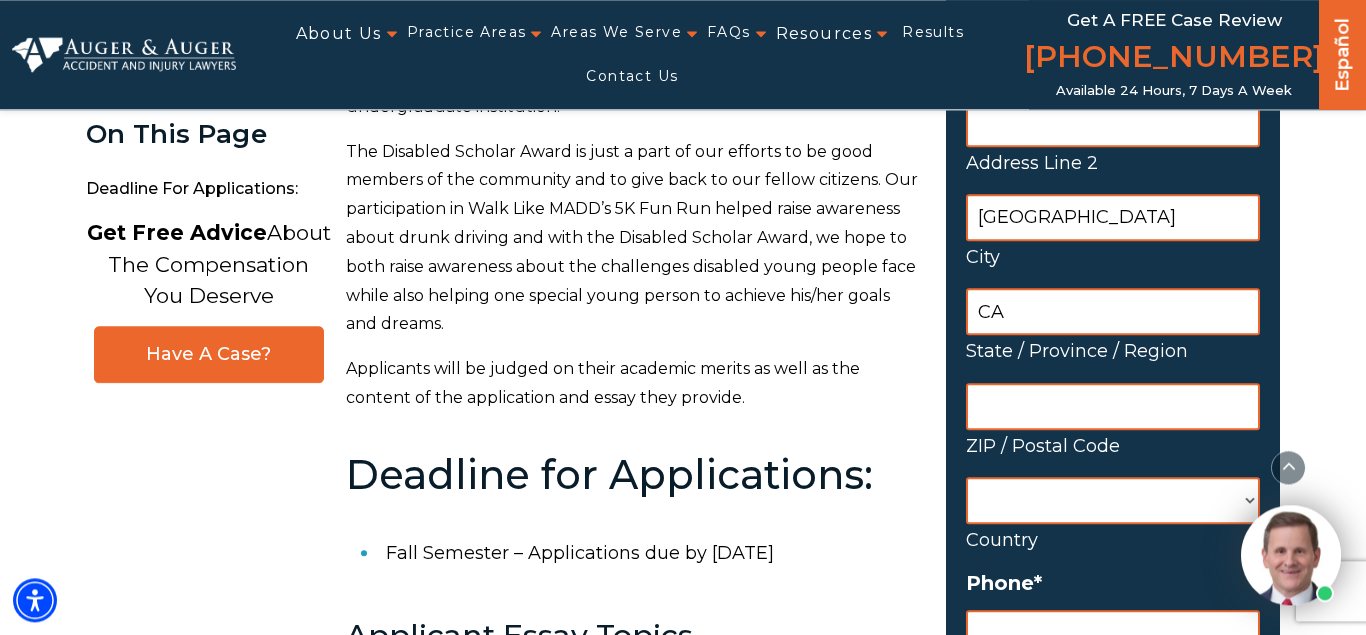 type on "CA" 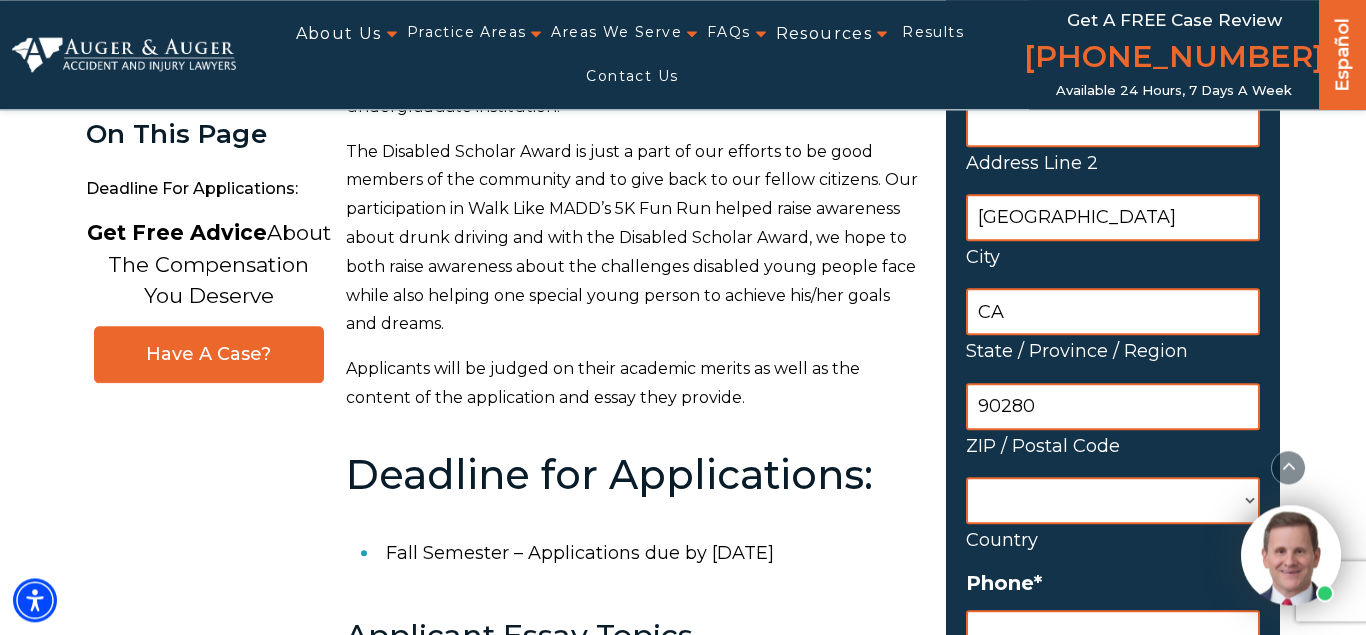 type on "90280" 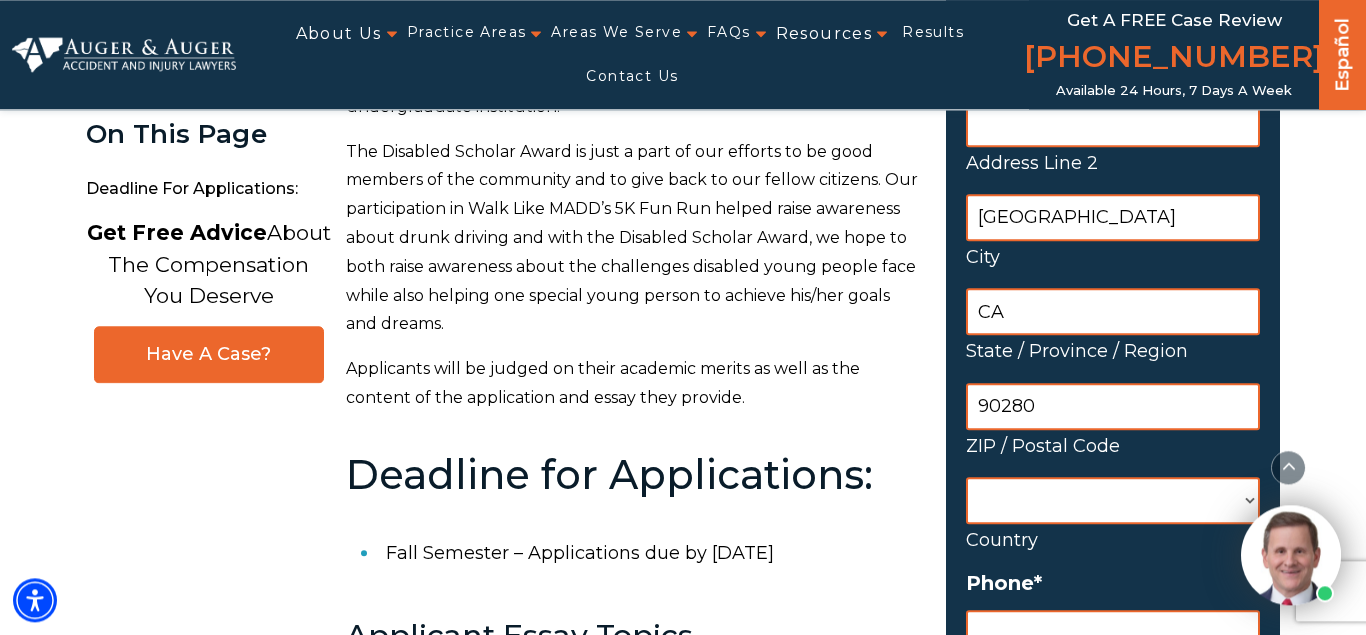click on "United States" at bounding box center [0, 0] 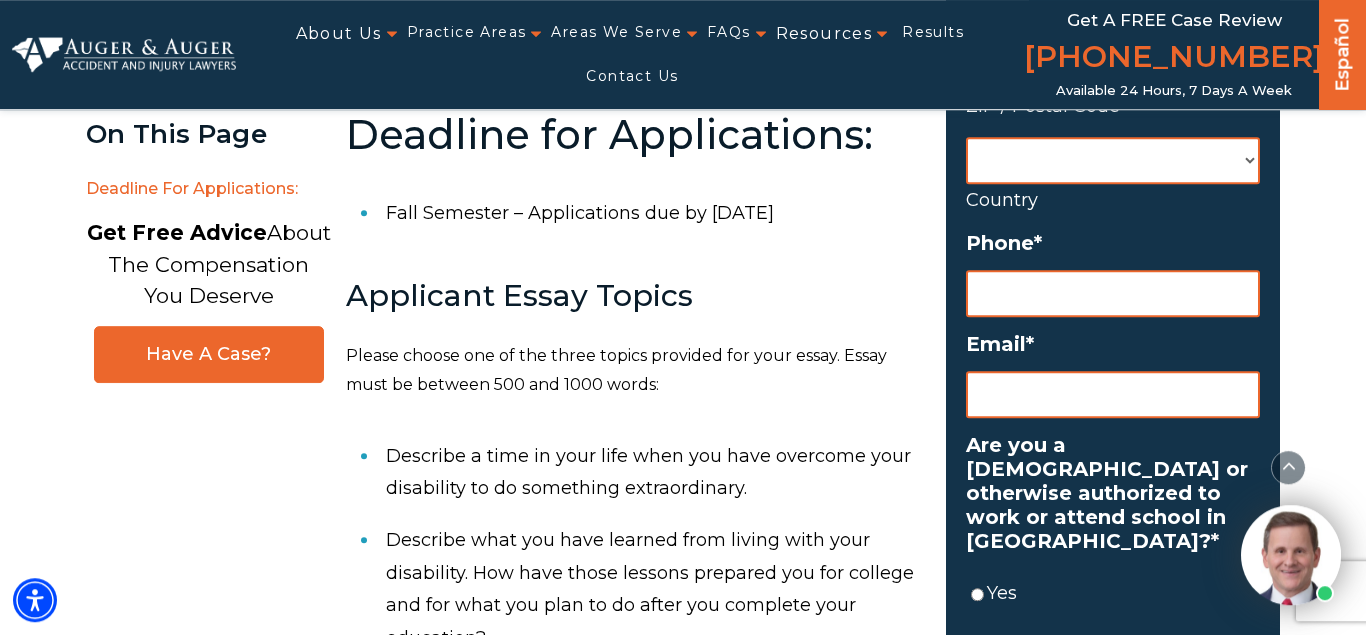 scroll, scrollTop: 966, scrollLeft: 0, axis: vertical 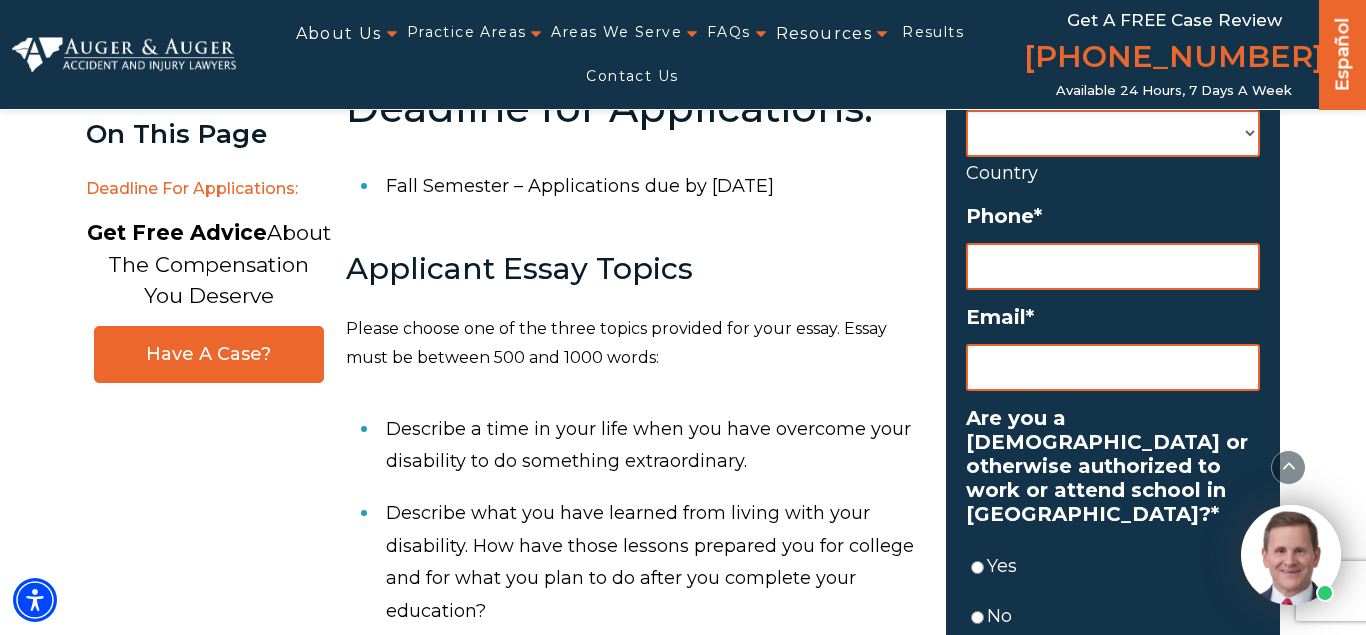 click on "Yes" at bounding box center [977, 567] 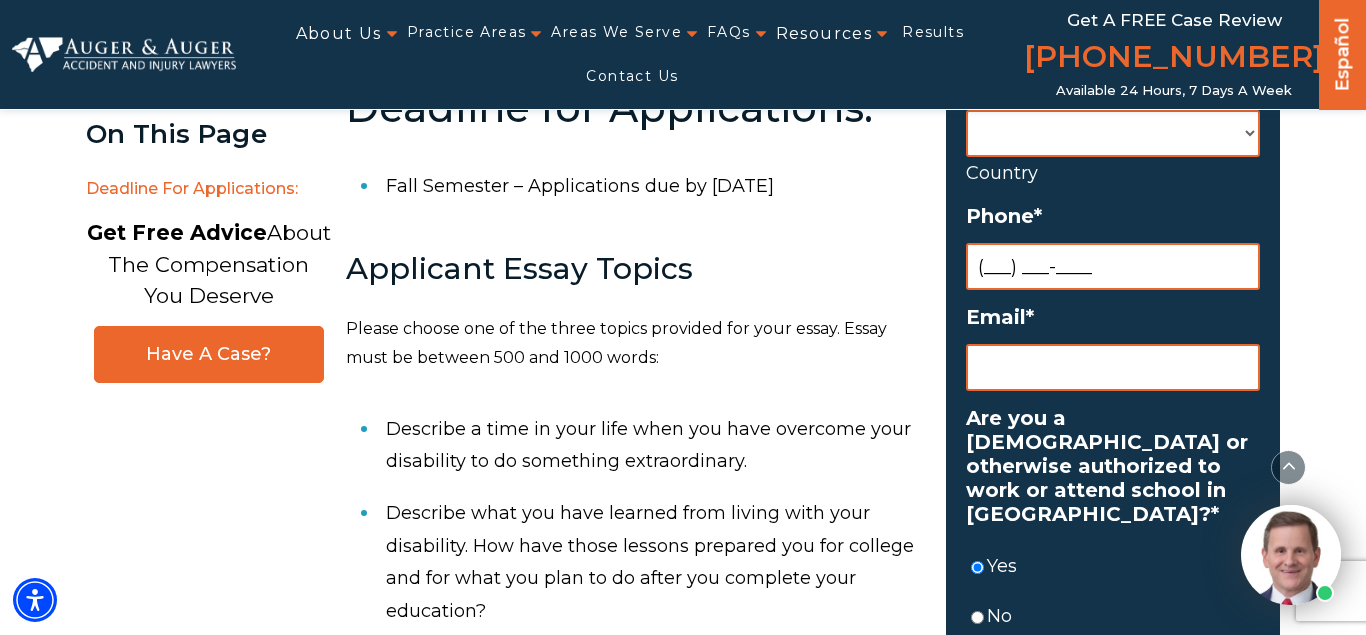 click on "(___) ___-____" at bounding box center [1113, 266] 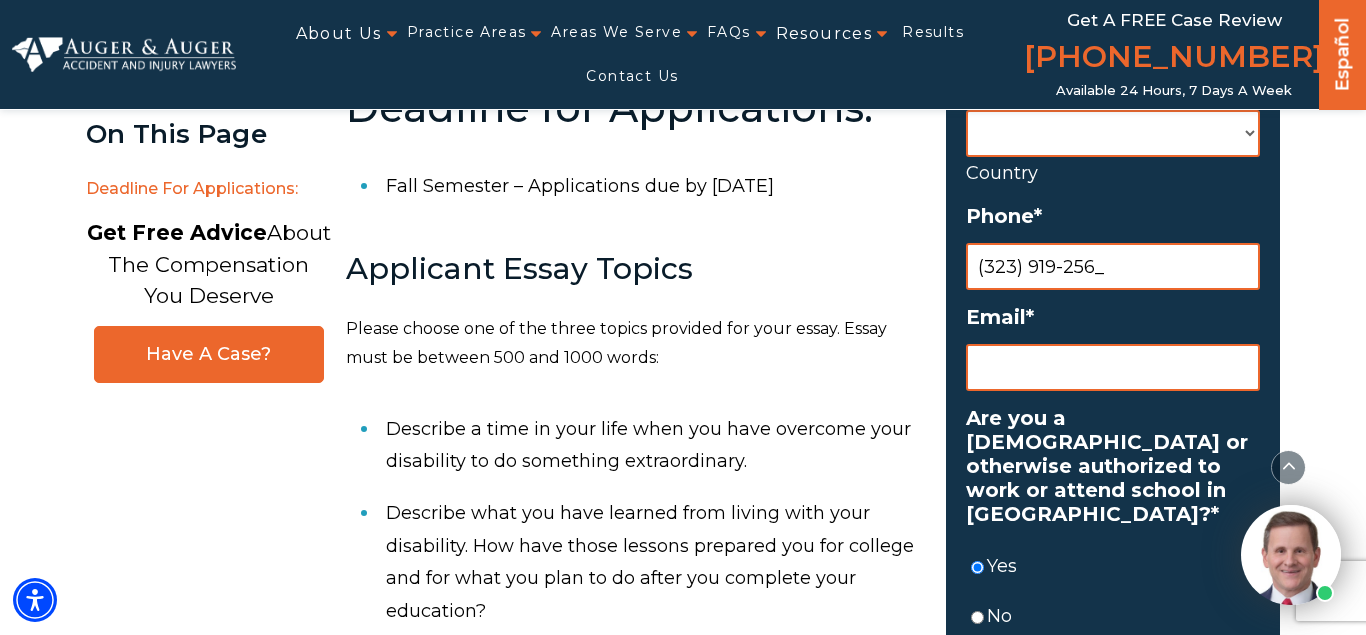type on "(323) 919-2563" 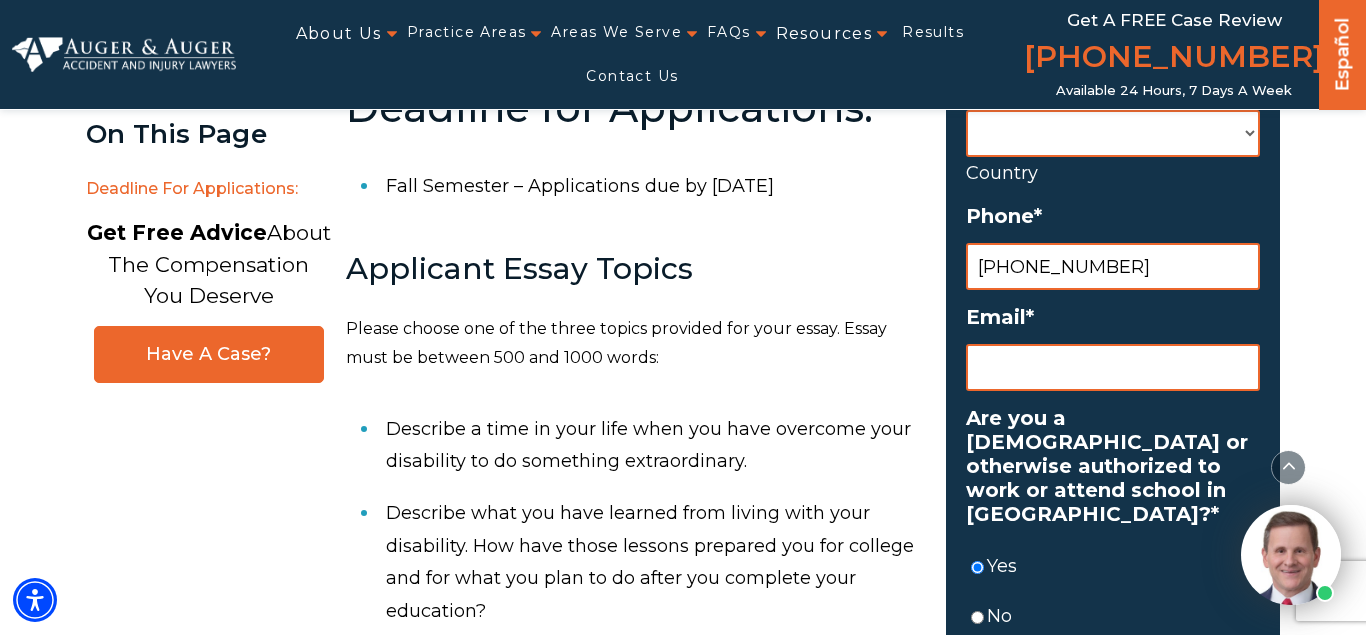 click on "Email *" at bounding box center (1113, 367) 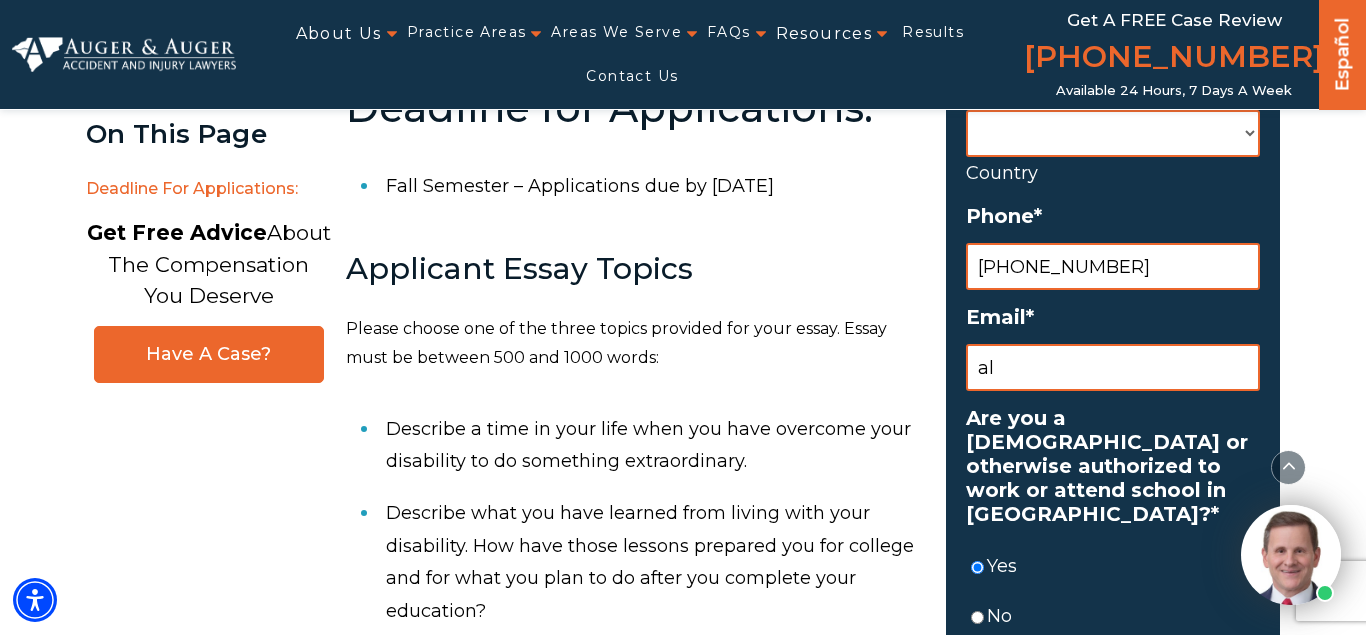 type on "a" 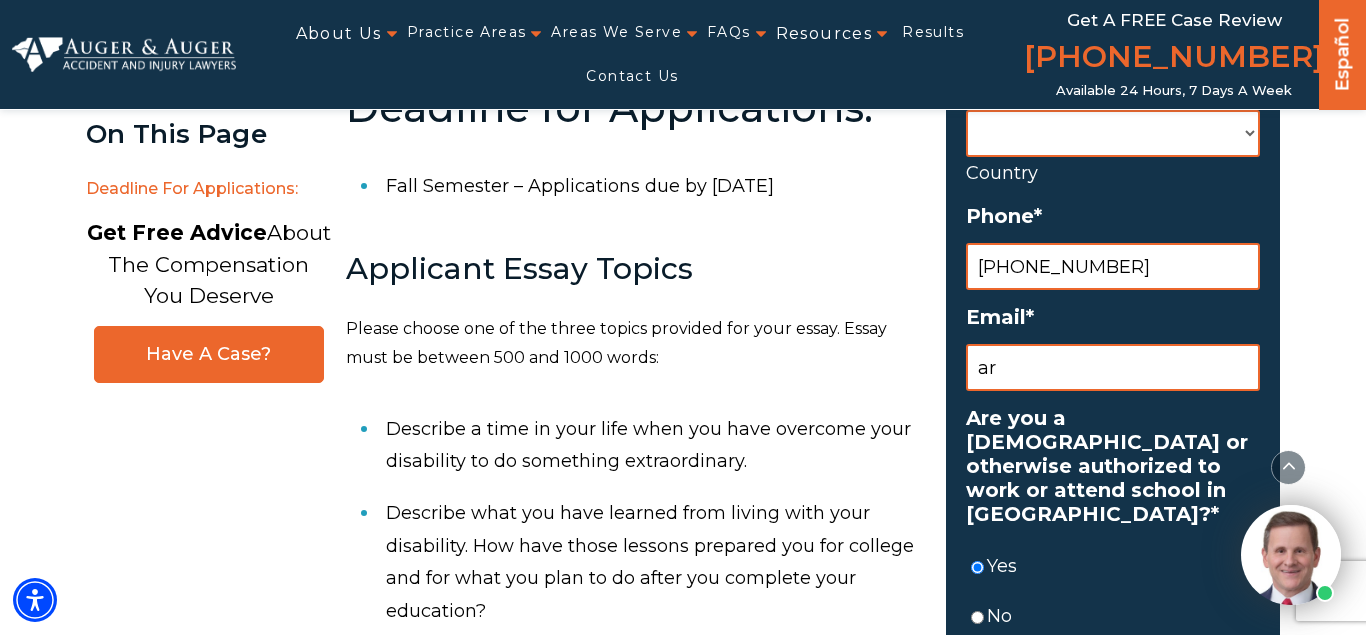 type on "a" 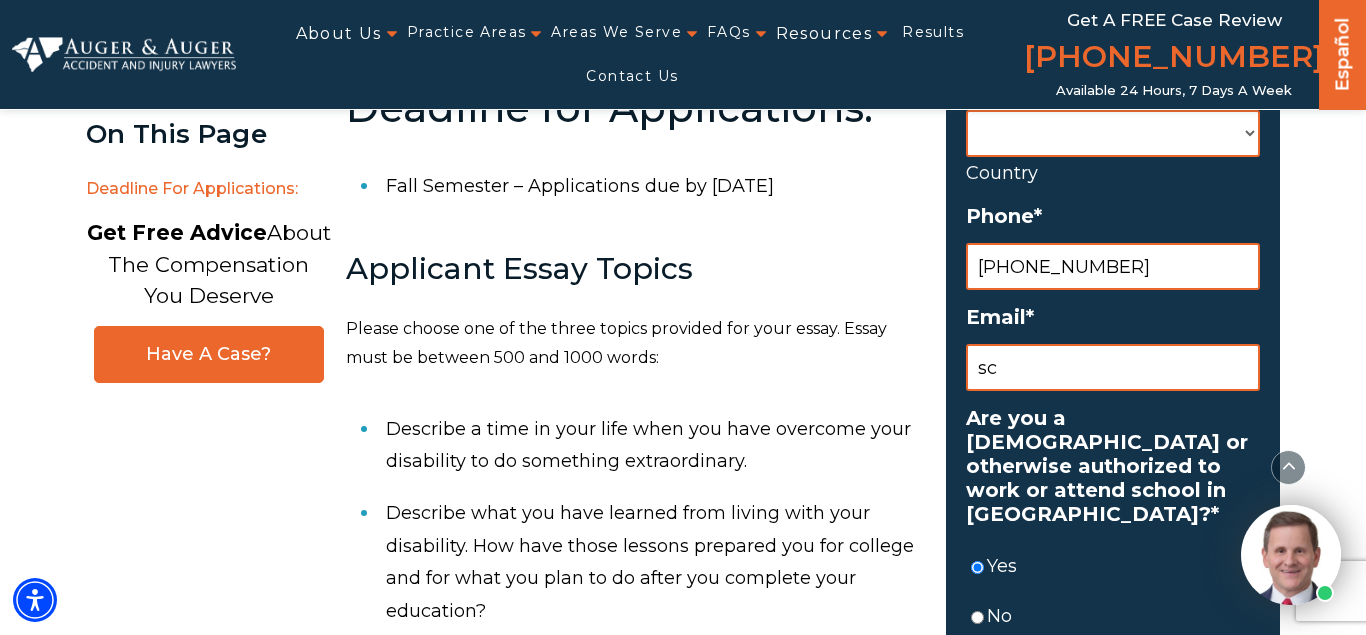 type on "s" 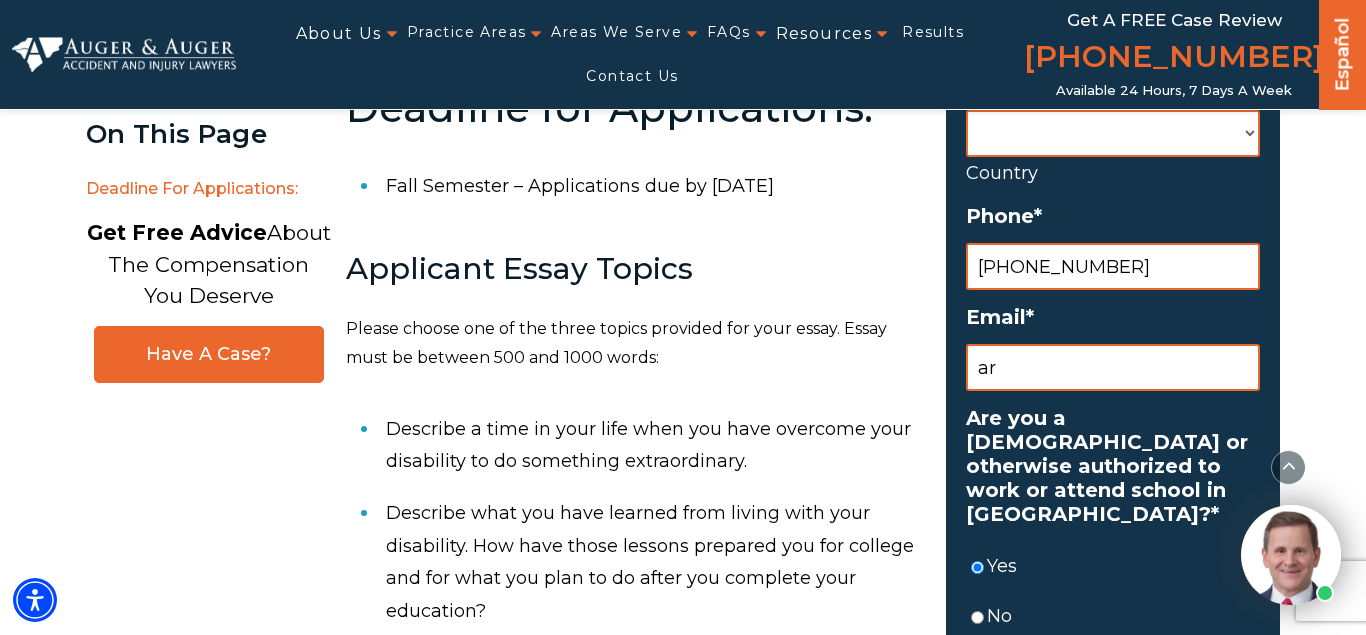 type on "a" 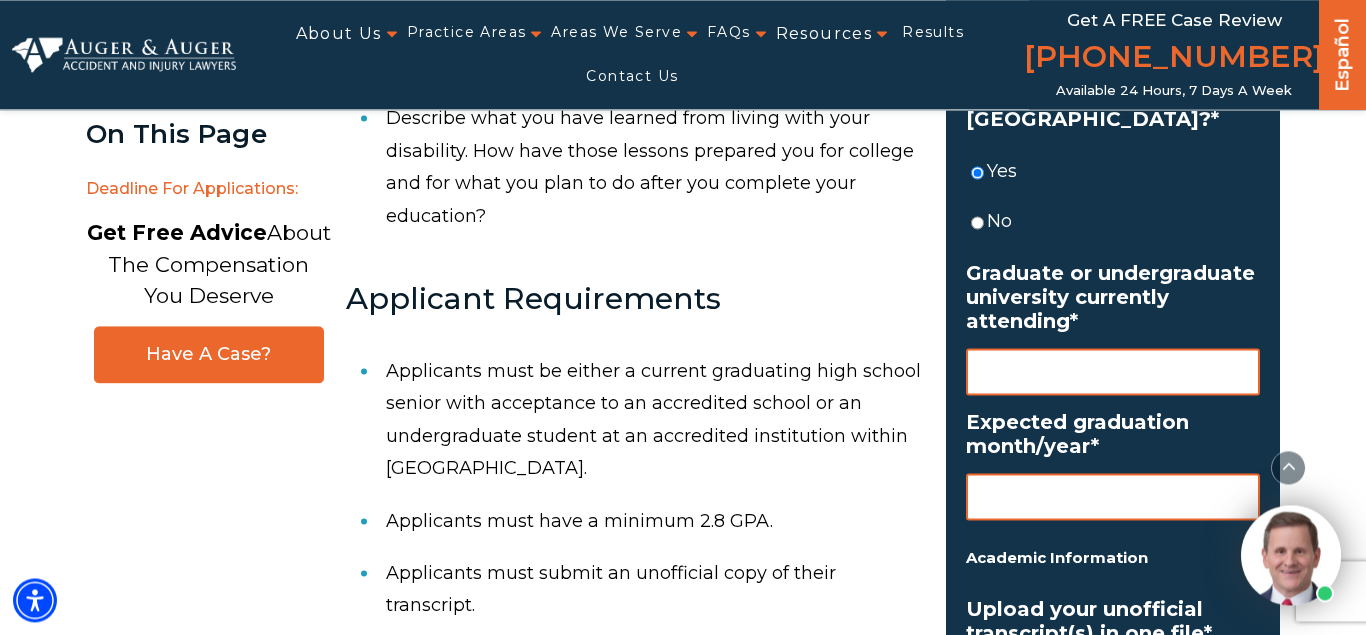 scroll, scrollTop: 1388, scrollLeft: 0, axis: vertical 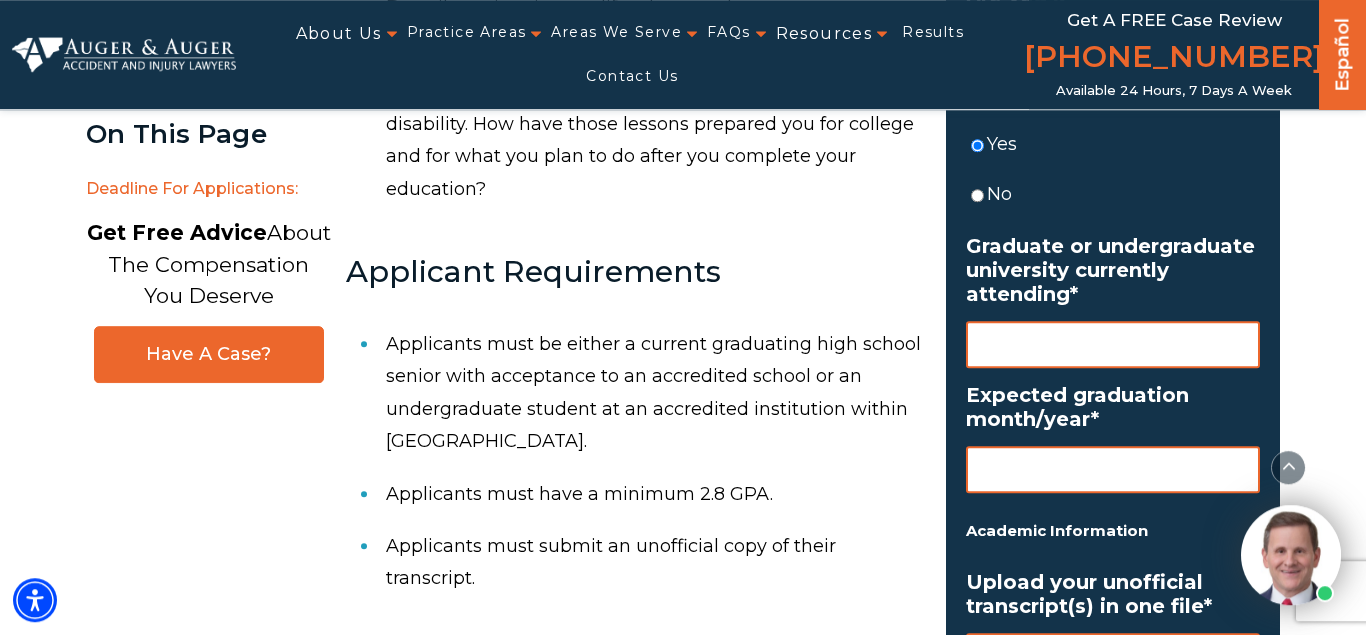type on "scholar.530fish@gmail.com" 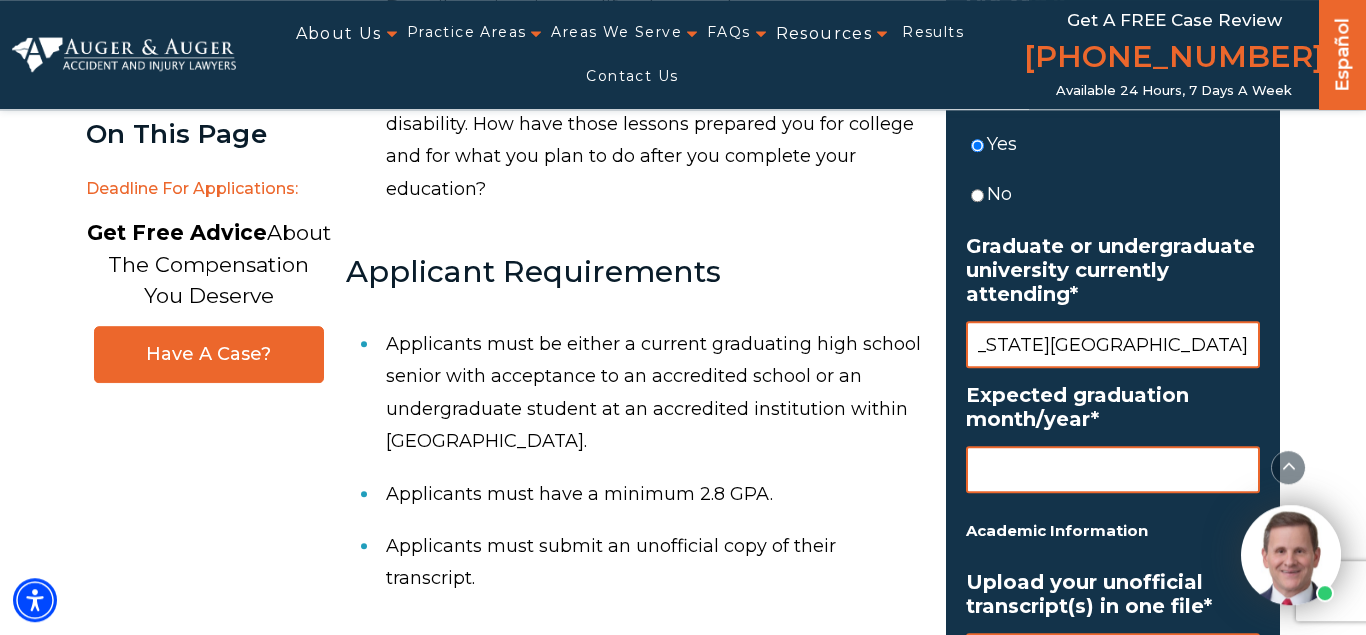 scroll, scrollTop: 0, scrollLeft: 64, axis: horizontal 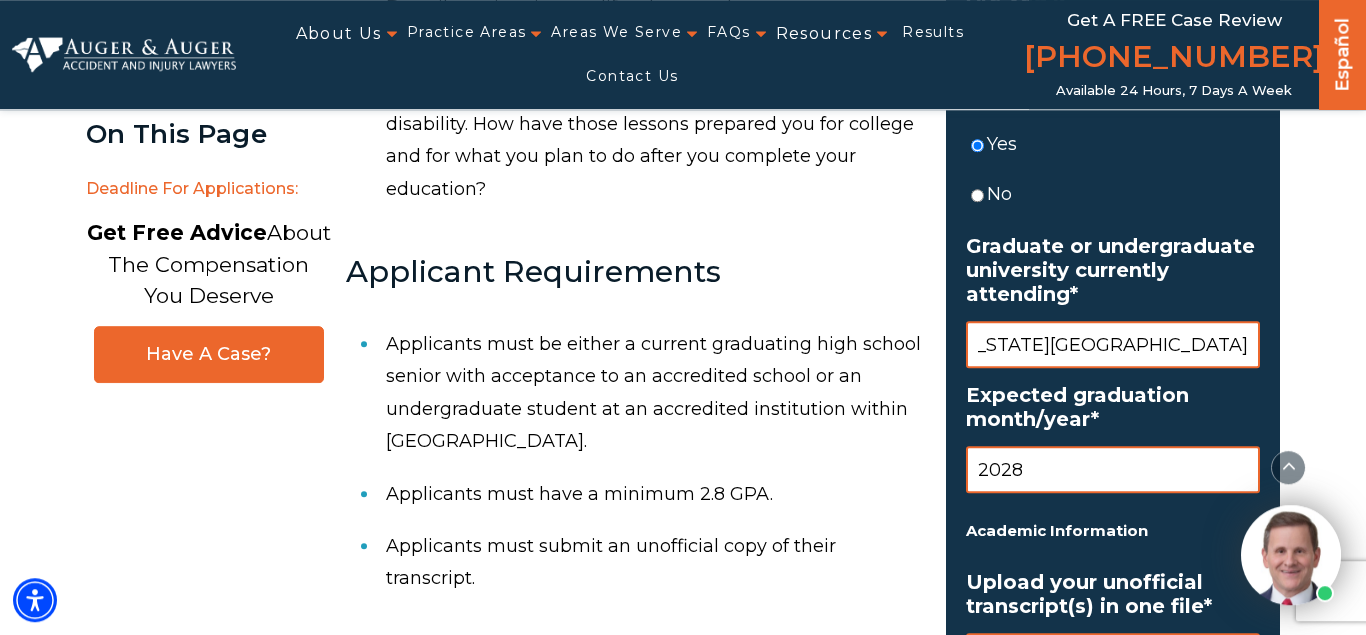 click on "2028" at bounding box center [1113, 469] 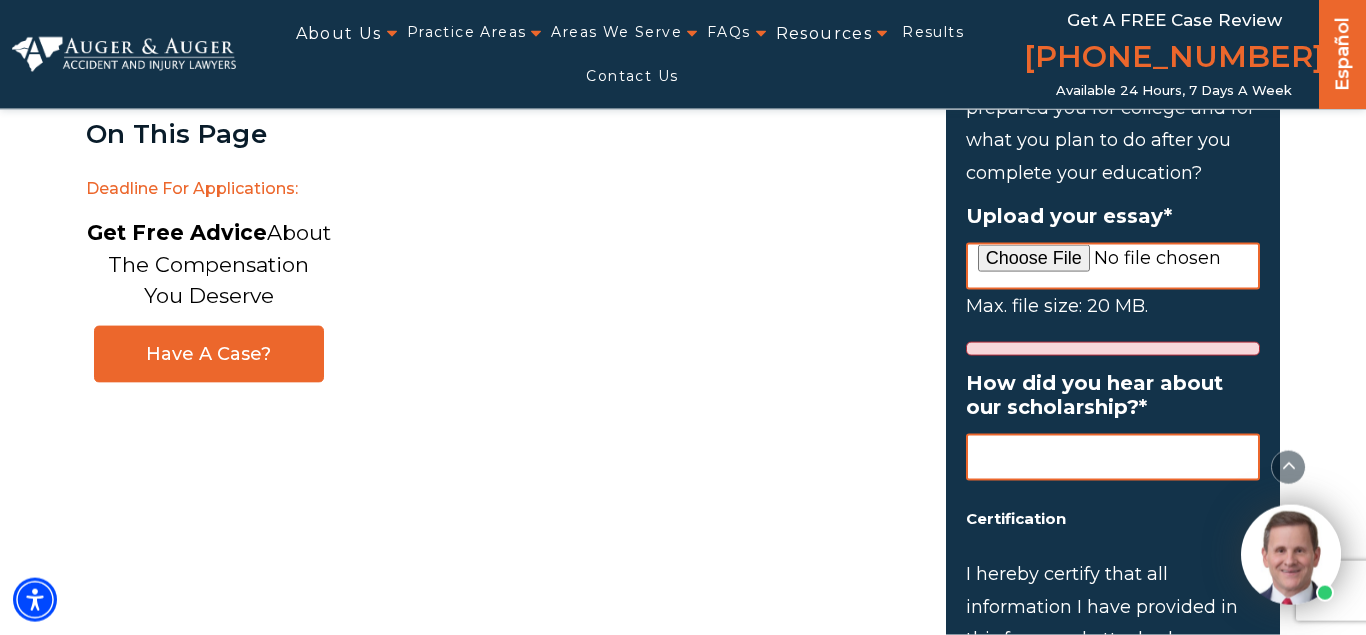 scroll, scrollTop: 2558, scrollLeft: 0, axis: vertical 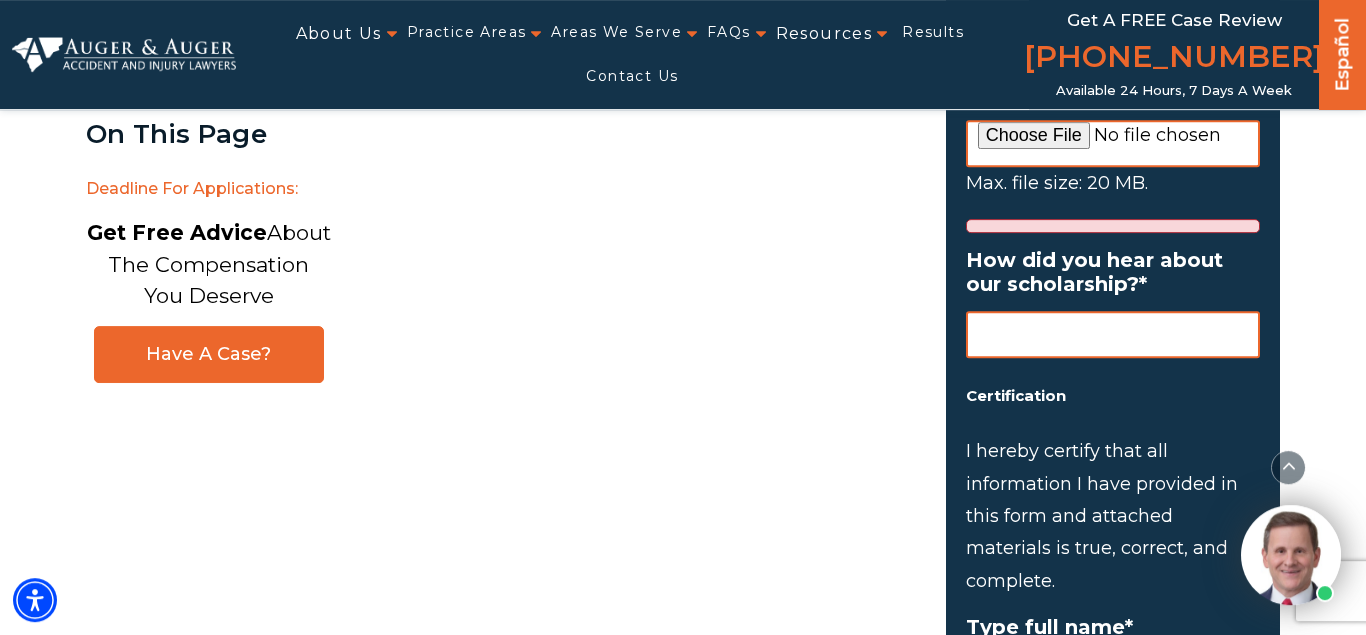 type on "May 2028" 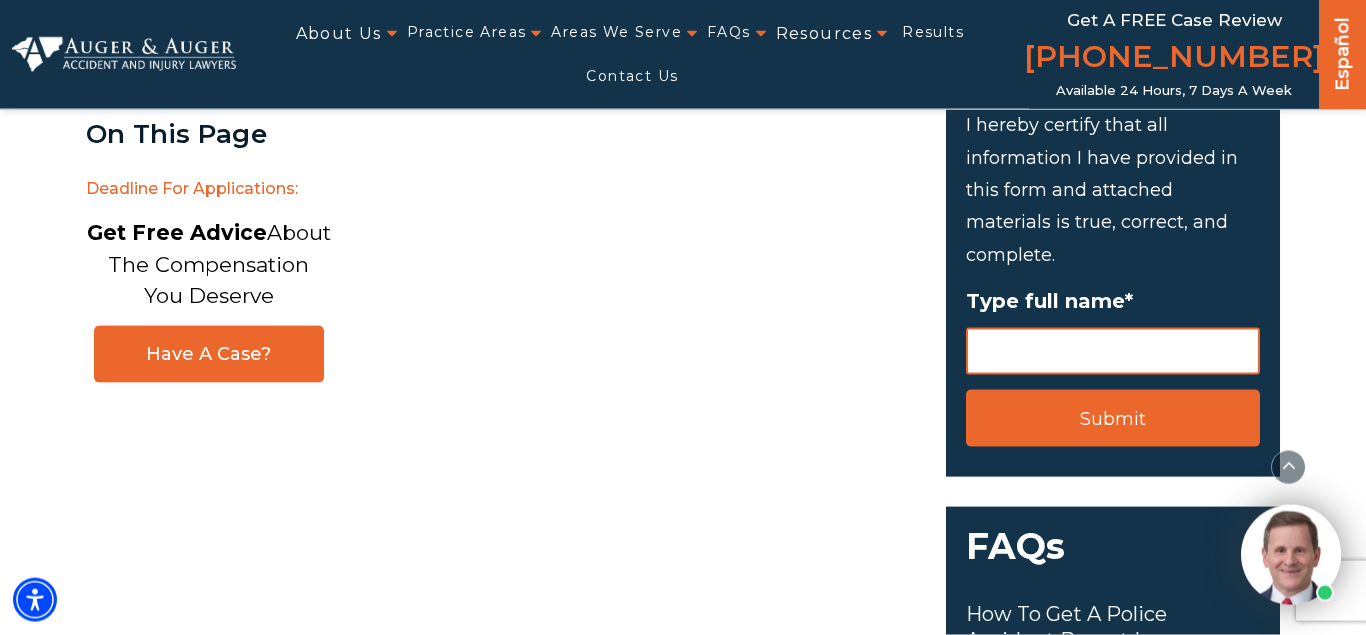 scroll, scrollTop: 2925, scrollLeft: 0, axis: vertical 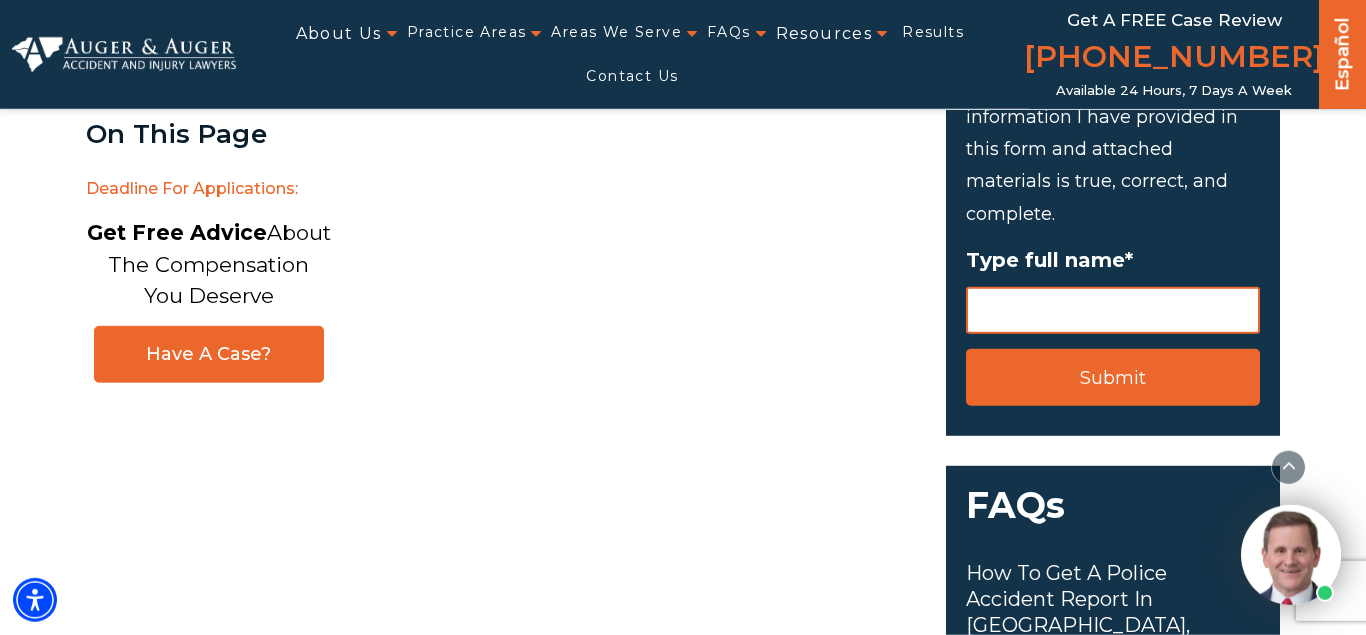 type on "Email" 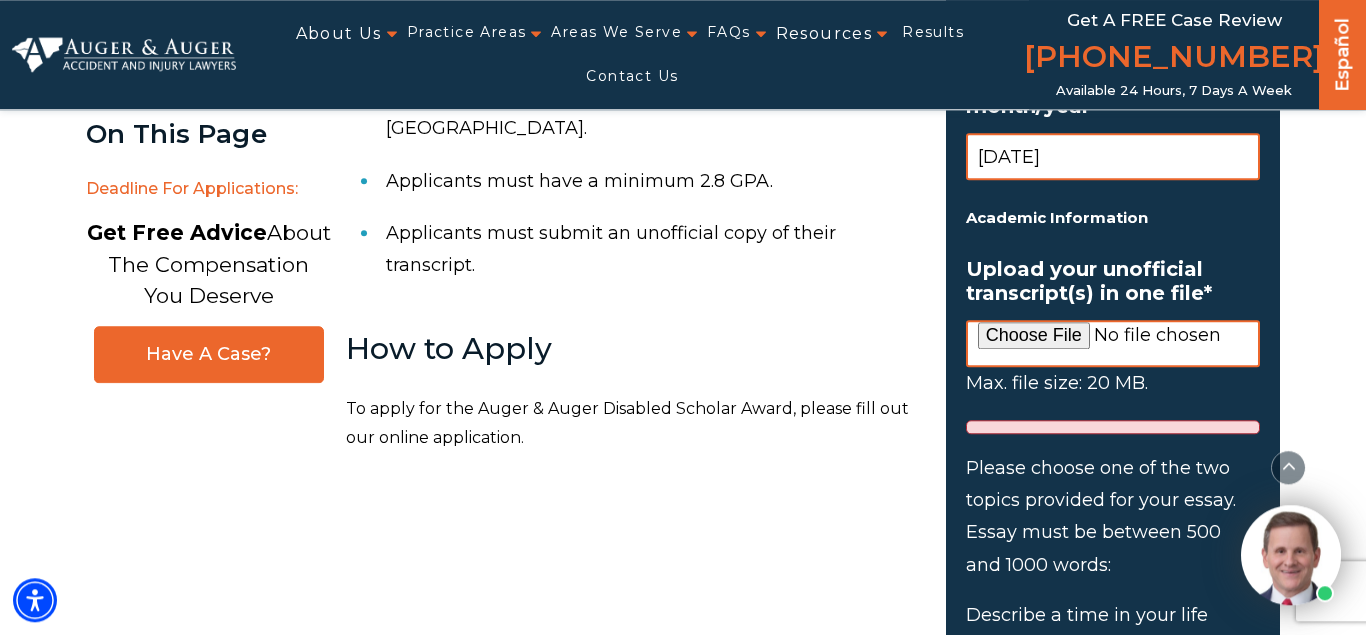 scroll, scrollTop: 1687, scrollLeft: 0, axis: vertical 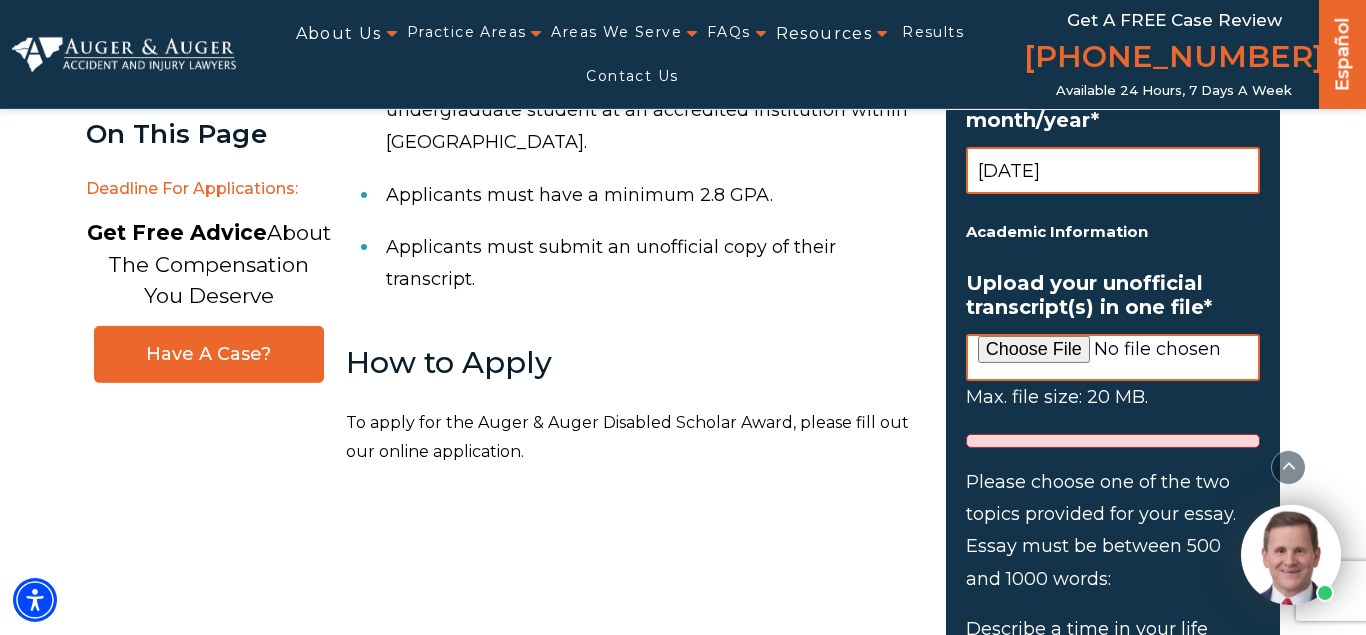 type on "Alyssa D Reyes" 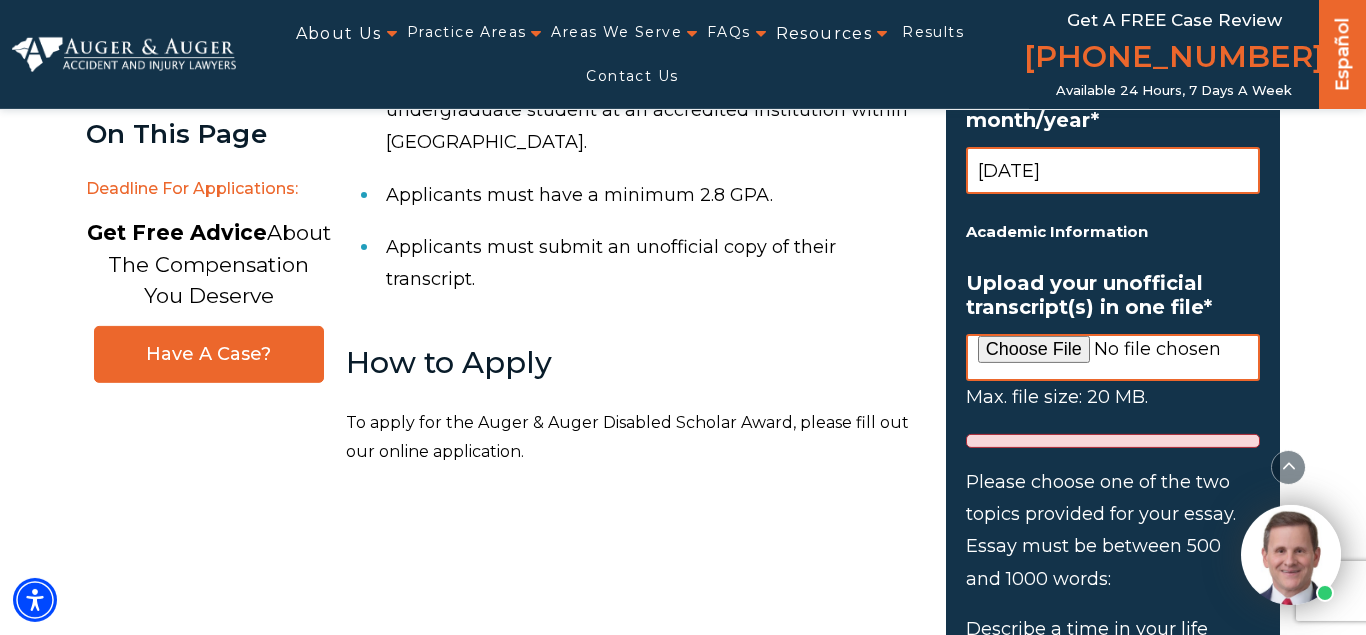 click on "Upload your unofficial transcript(s) in one file *" at bounding box center (1113, 357) 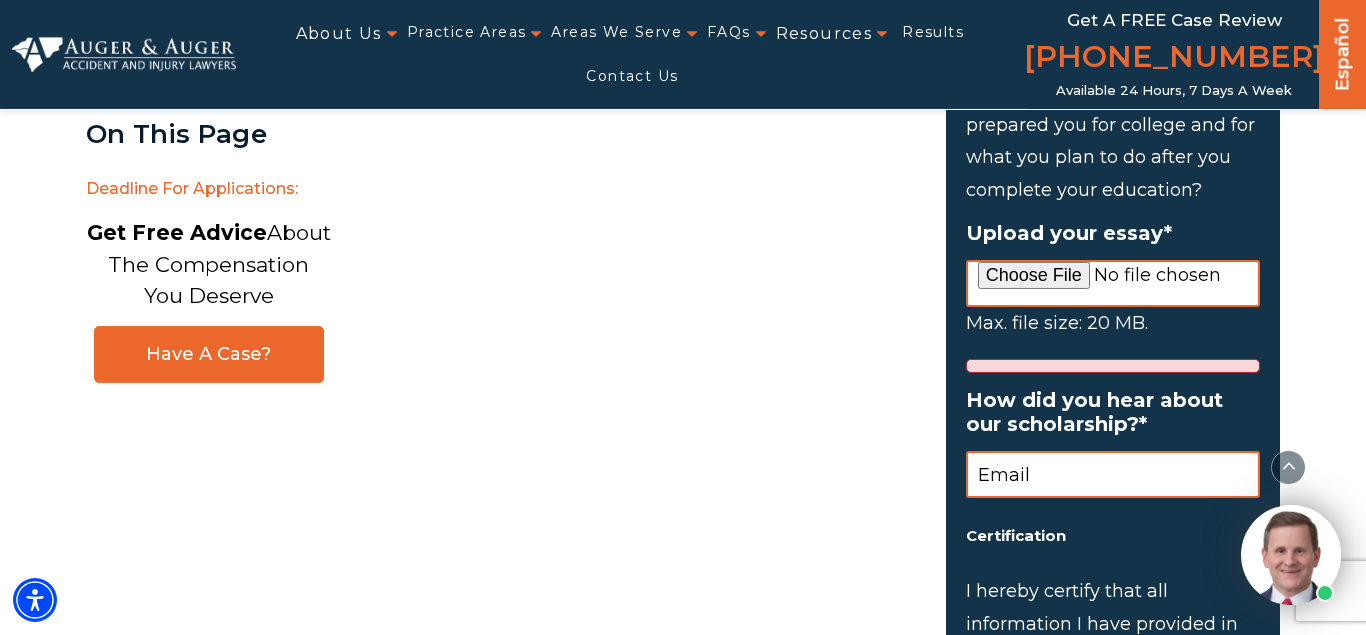 scroll, scrollTop: 2398, scrollLeft: 0, axis: vertical 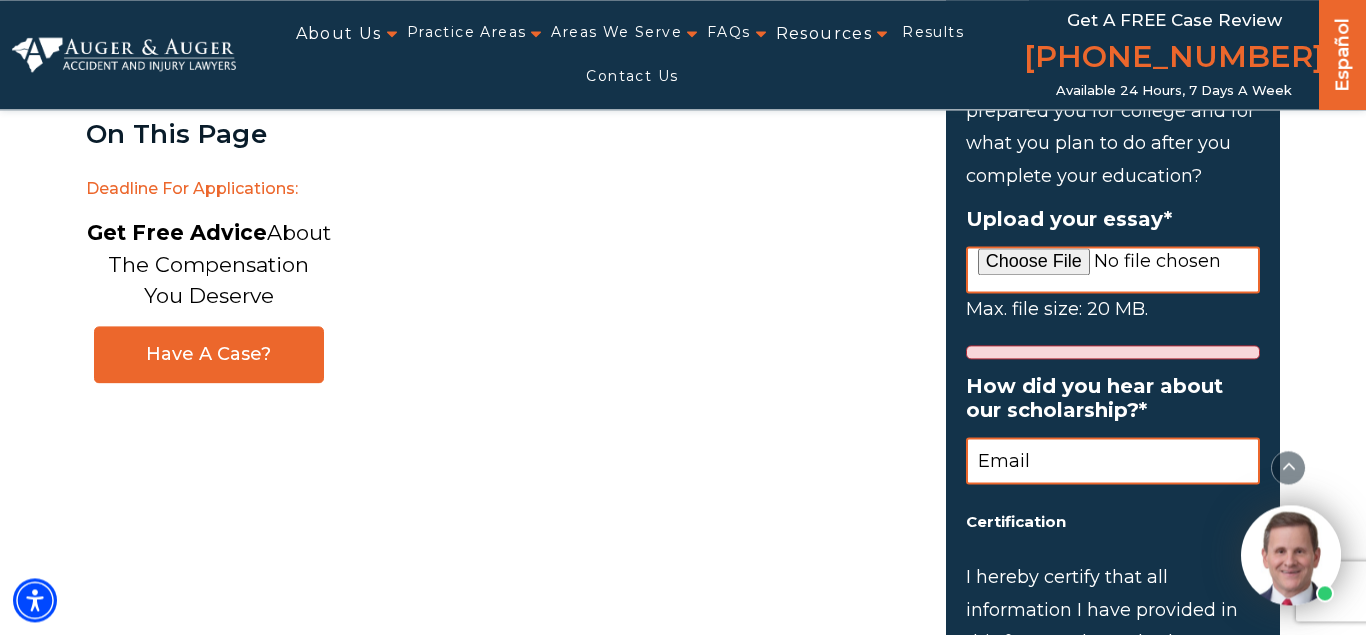 click on "Upload your essay *" at bounding box center [1113, 269] 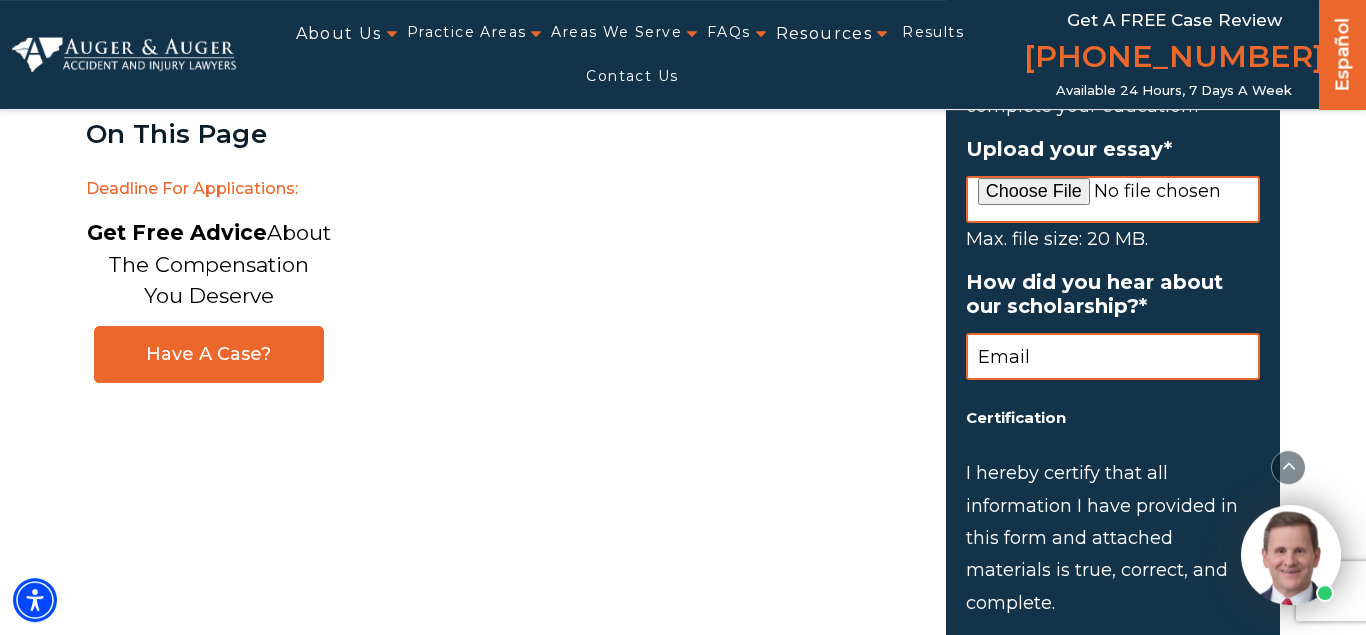 scroll, scrollTop: 2495, scrollLeft: 0, axis: vertical 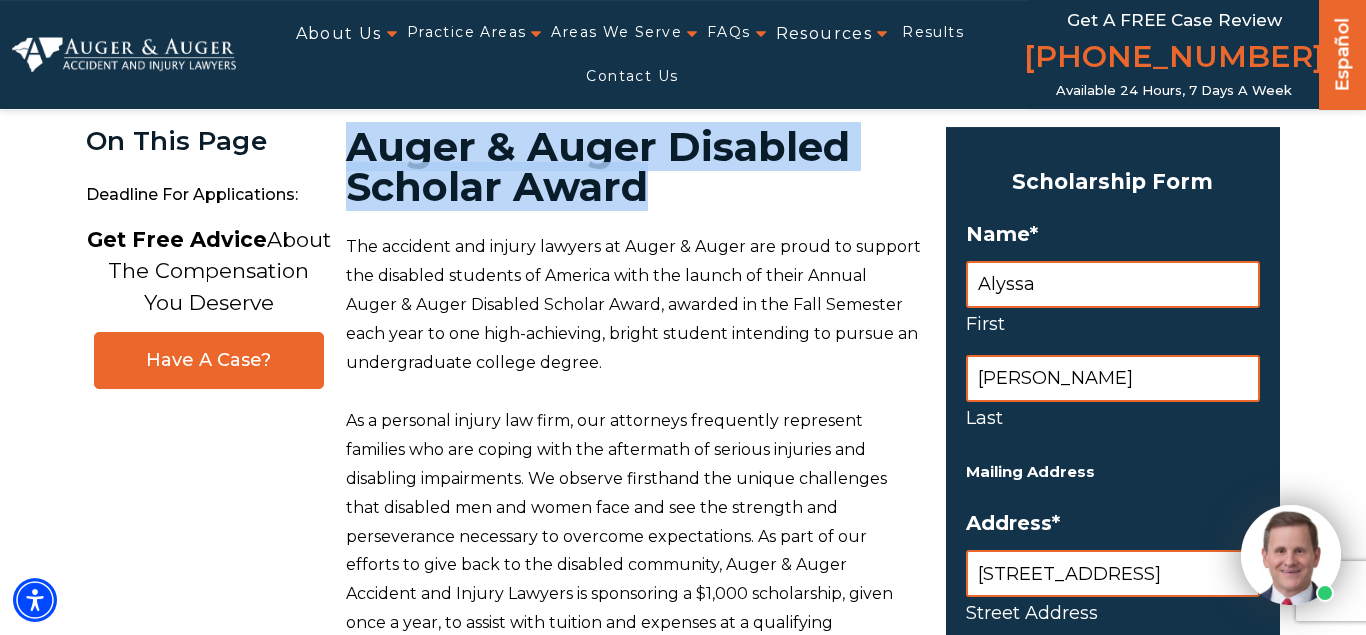 drag, startPoint x: 353, startPoint y: 147, endPoint x: 711, endPoint y: 189, distance: 360.45526 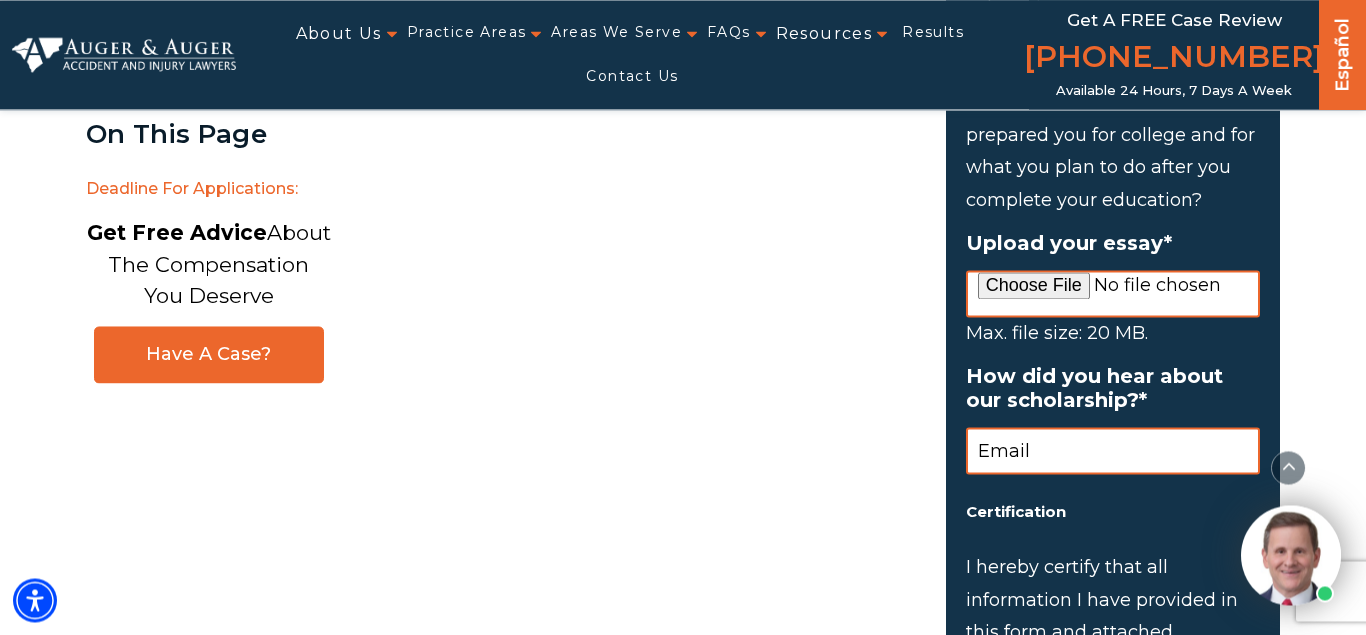scroll, scrollTop: 2387, scrollLeft: 0, axis: vertical 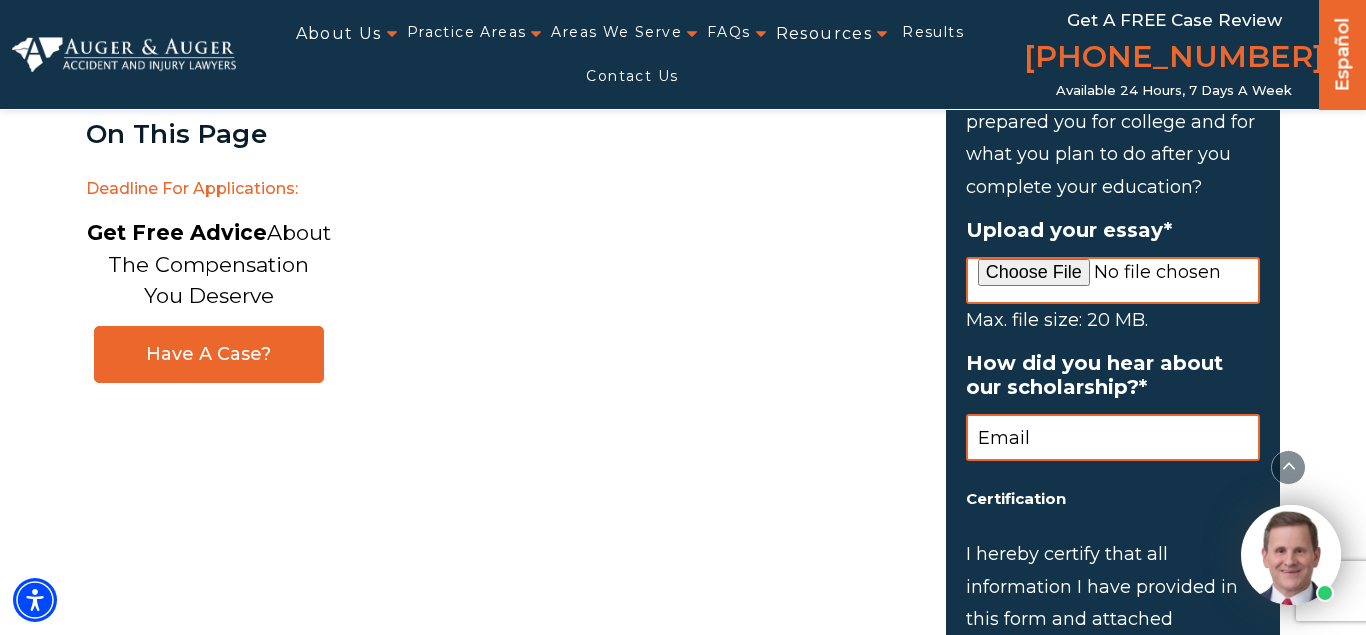 click on "Upload your essay *" at bounding box center (1113, 280) 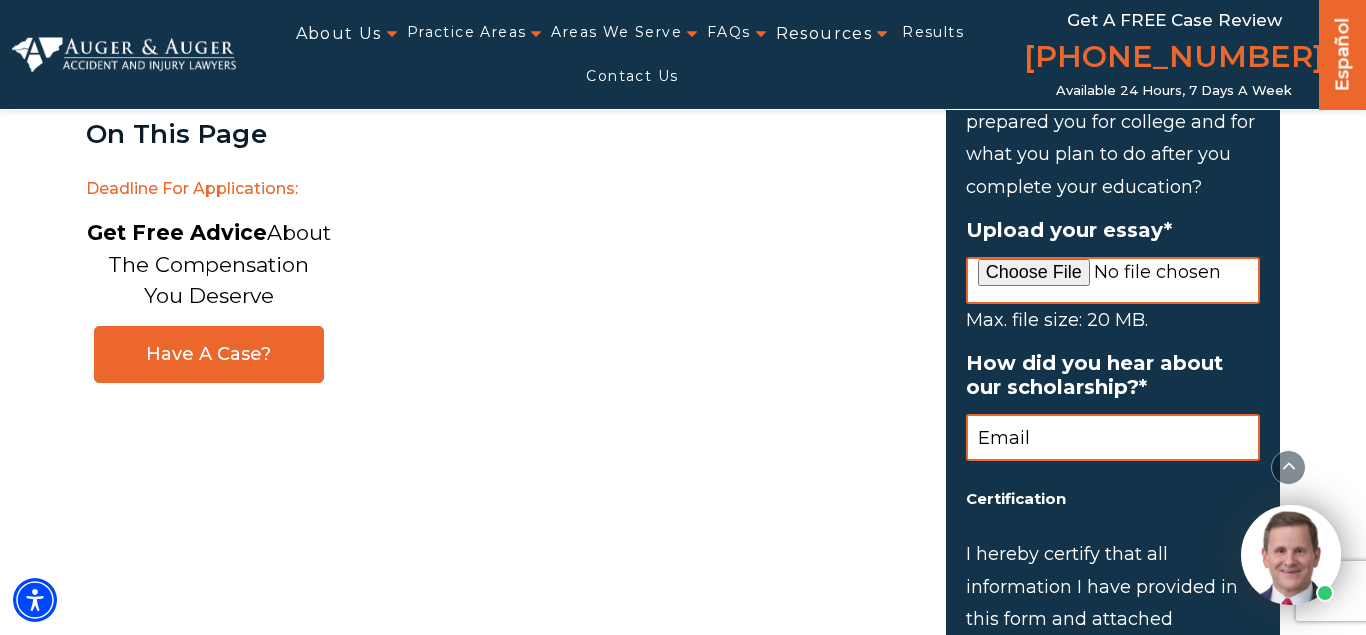 type on "C:\fakepath\Auger and Auger Disabled Scholar Award -1.pdf" 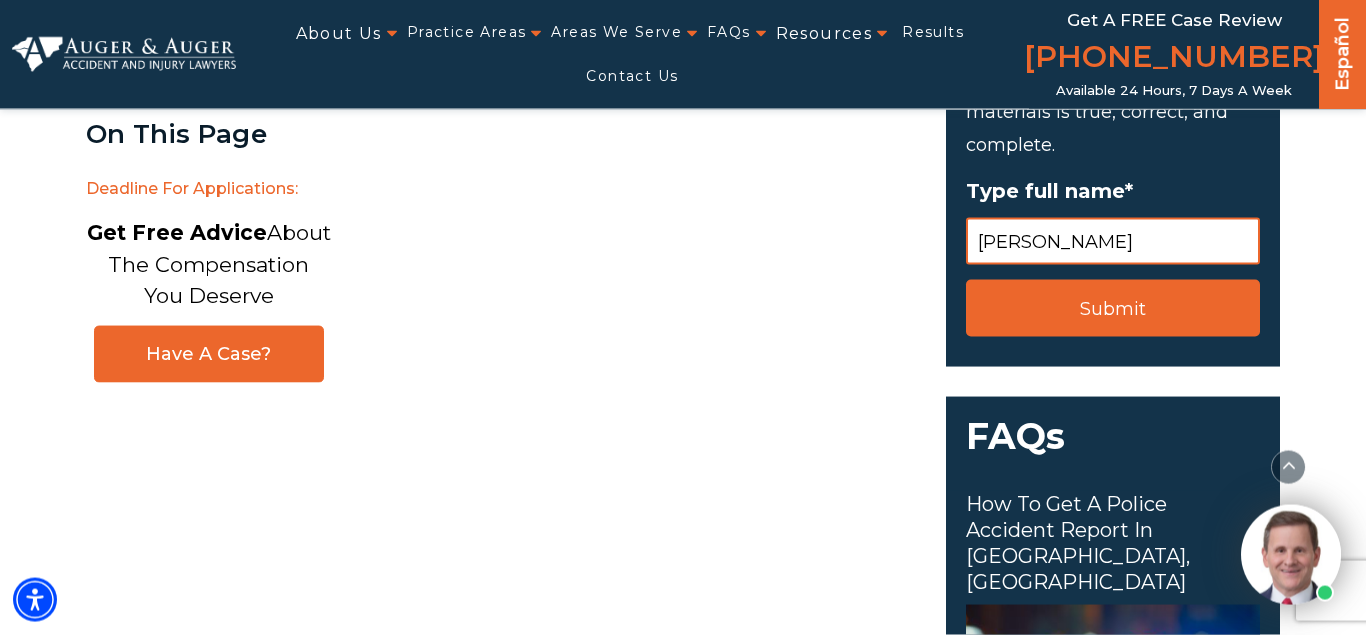 scroll, scrollTop: 2940, scrollLeft: 0, axis: vertical 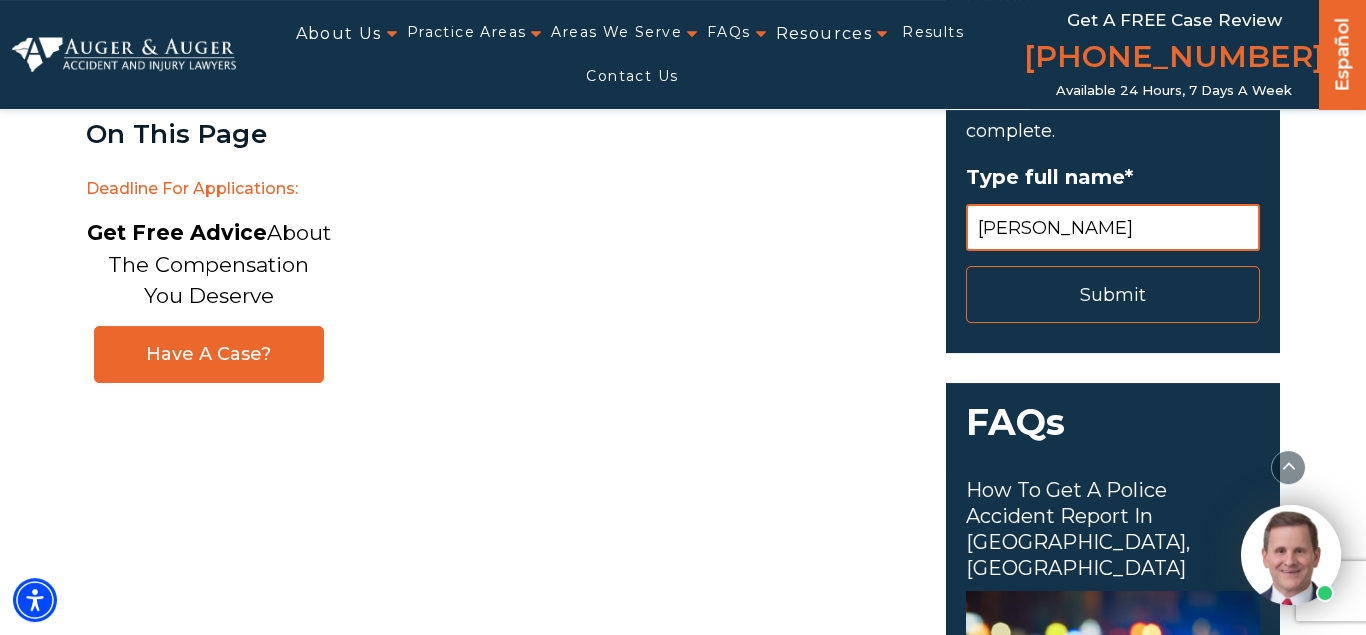 click on "Submit" at bounding box center [1113, 294] 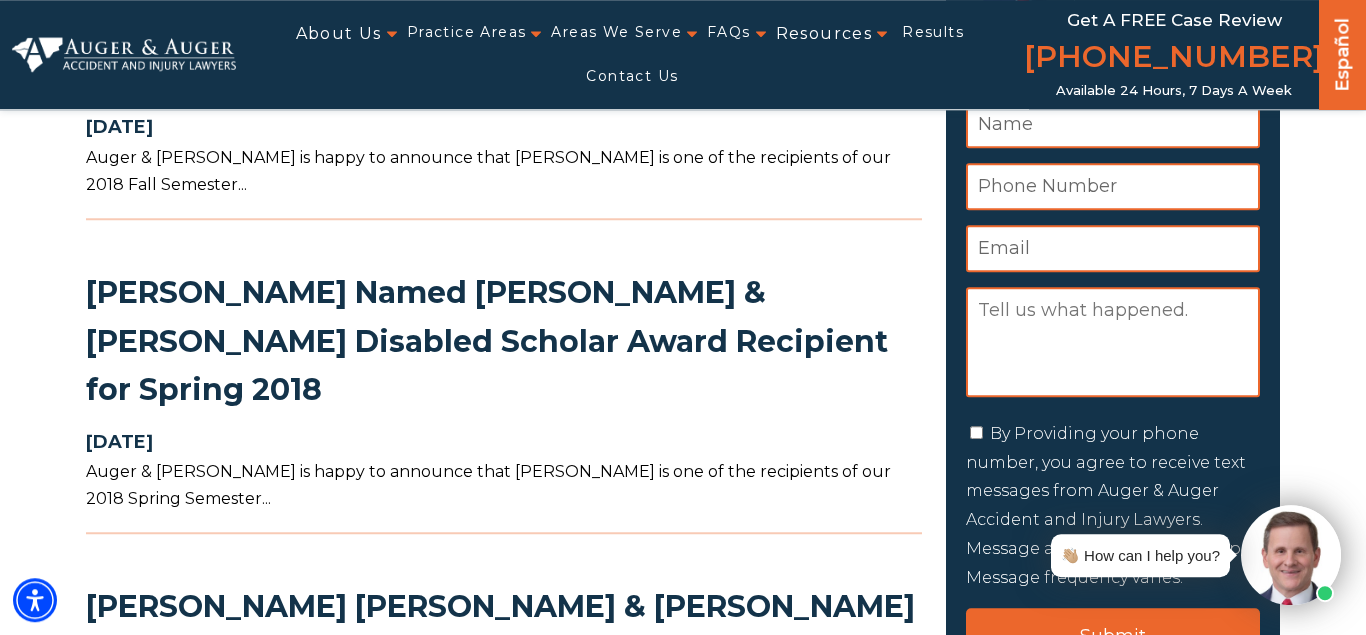 scroll, scrollTop: 486, scrollLeft: 0, axis: vertical 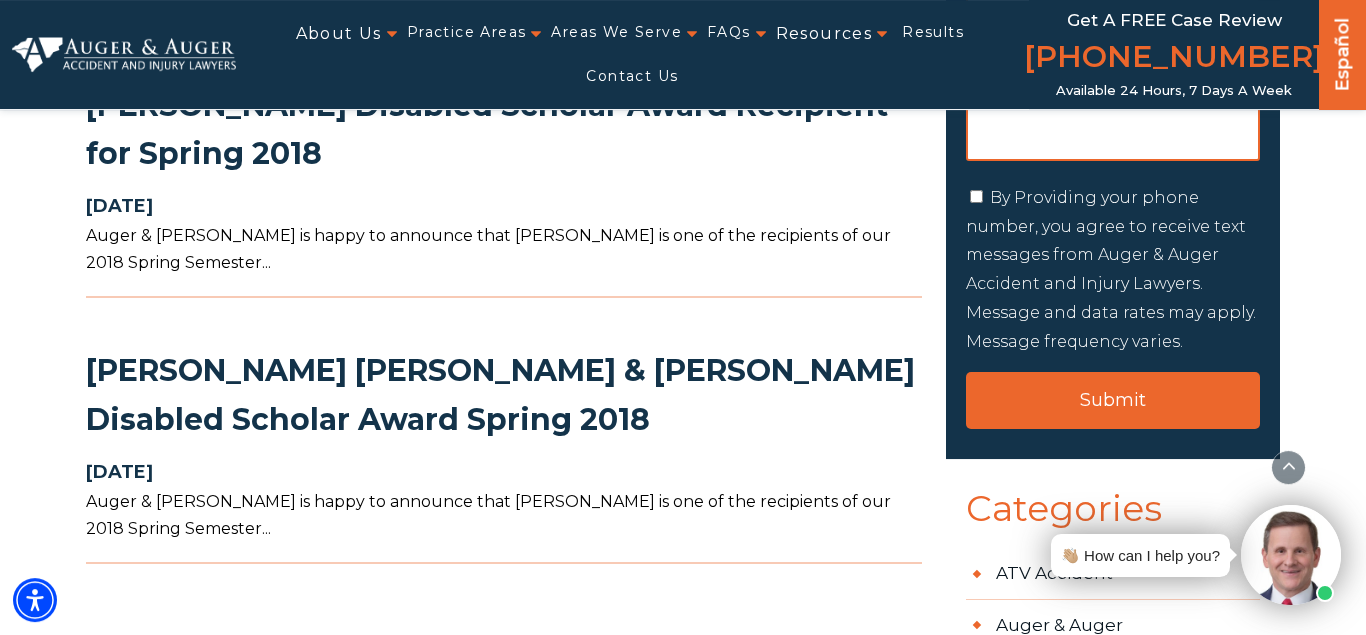 click on "Auger & [PERSON_NAME] is happy to announce that [PERSON_NAME] is one of the recipients of our 2018 Spring Semester..." at bounding box center [504, 515] 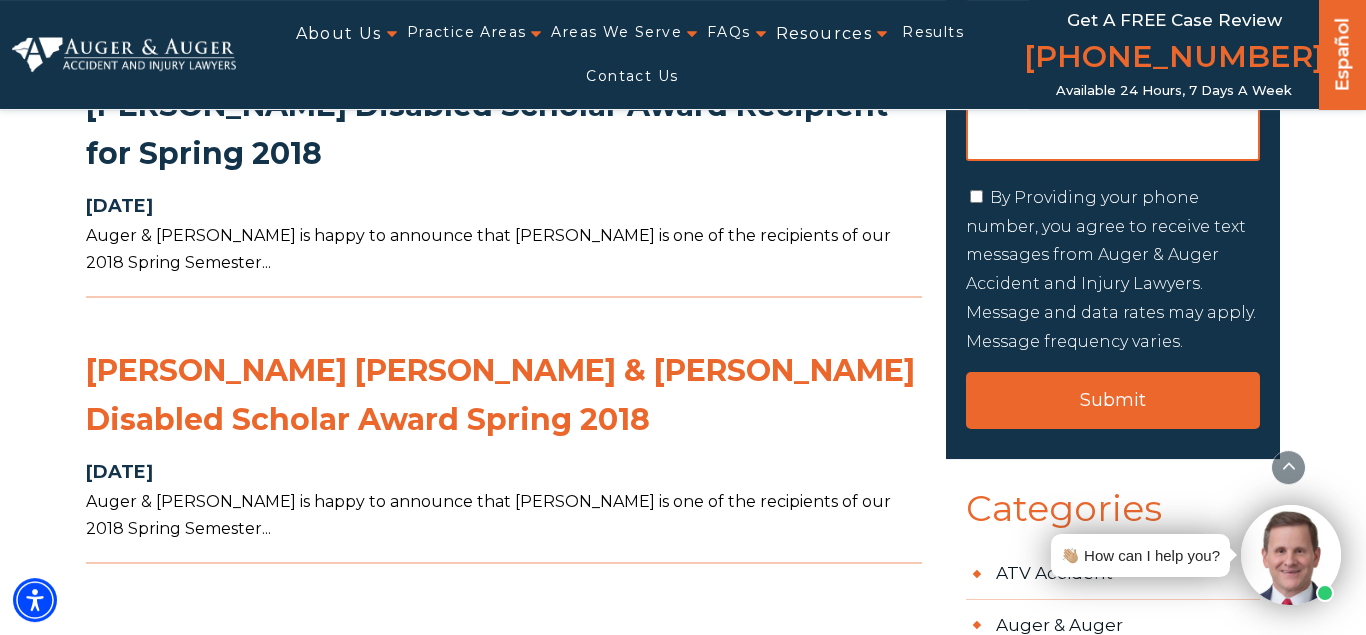 click on "[PERSON_NAME] [PERSON_NAME] & [PERSON_NAME] Disabled Scholar Award Spring 2018" at bounding box center [500, 395] 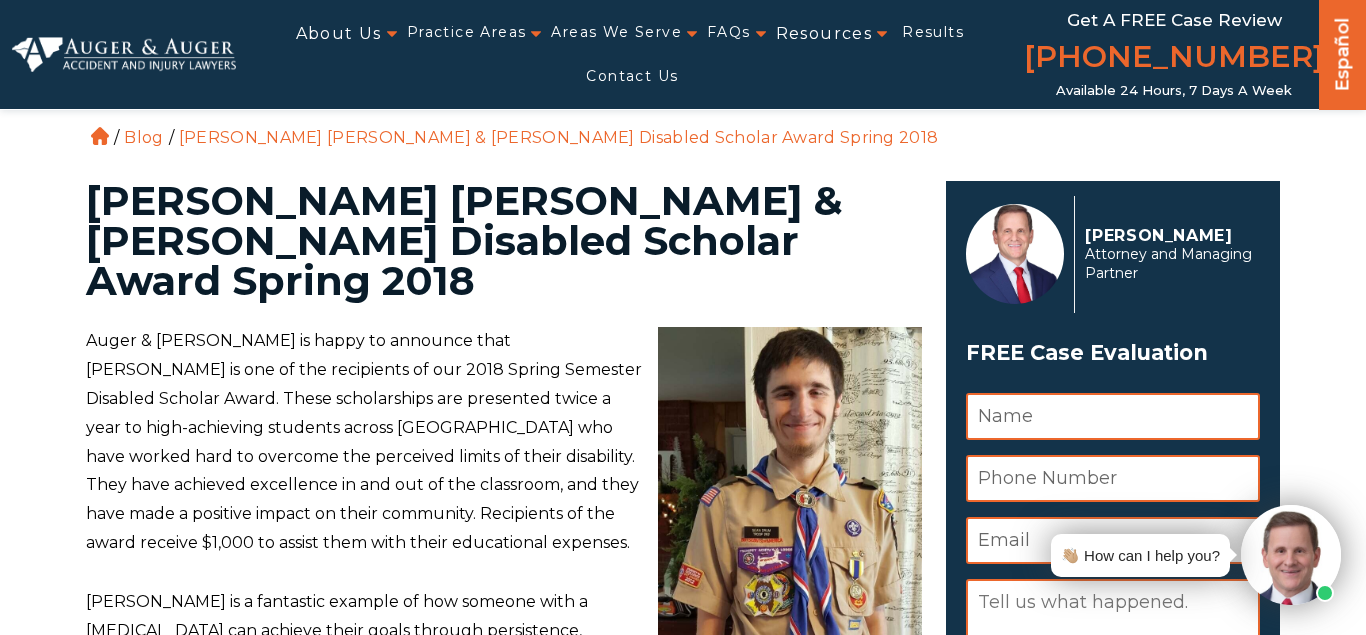 scroll, scrollTop: 0, scrollLeft: 0, axis: both 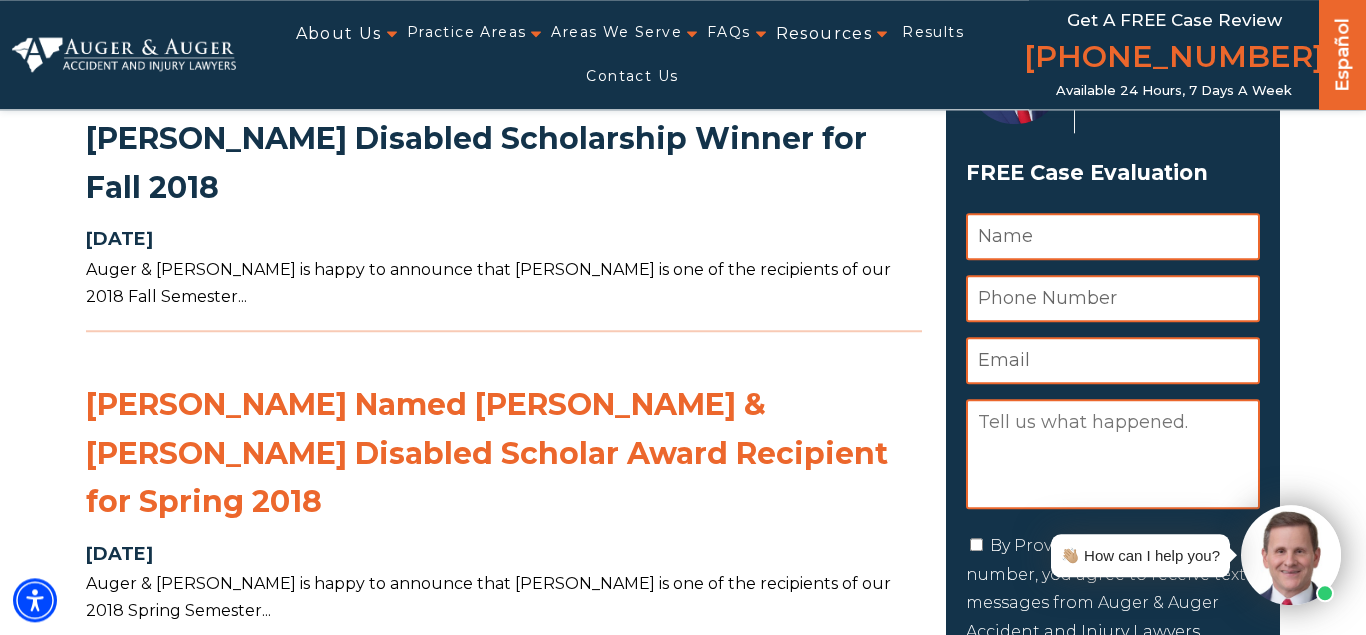 click on "[PERSON_NAME] Named [PERSON_NAME] & [PERSON_NAME] Disabled Scholar Award Recipient for Spring 2018" at bounding box center (487, 453) 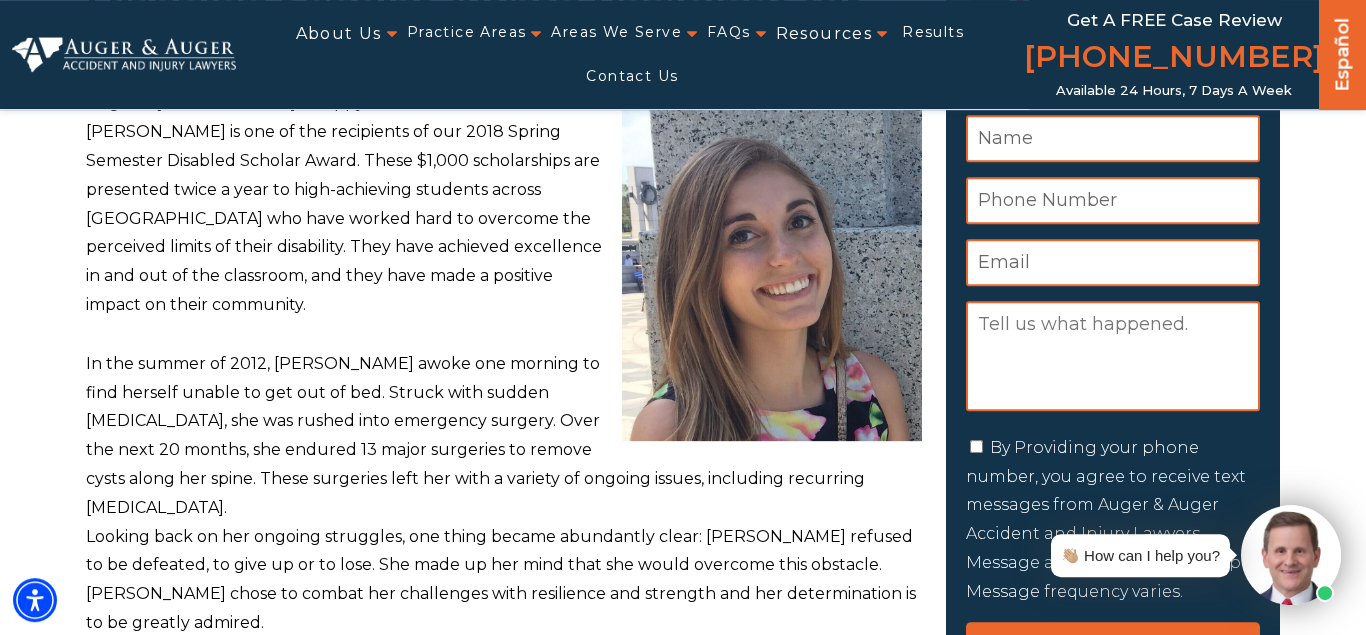 scroll, scrollTop: 0, scrollLeft: 0, axis: both 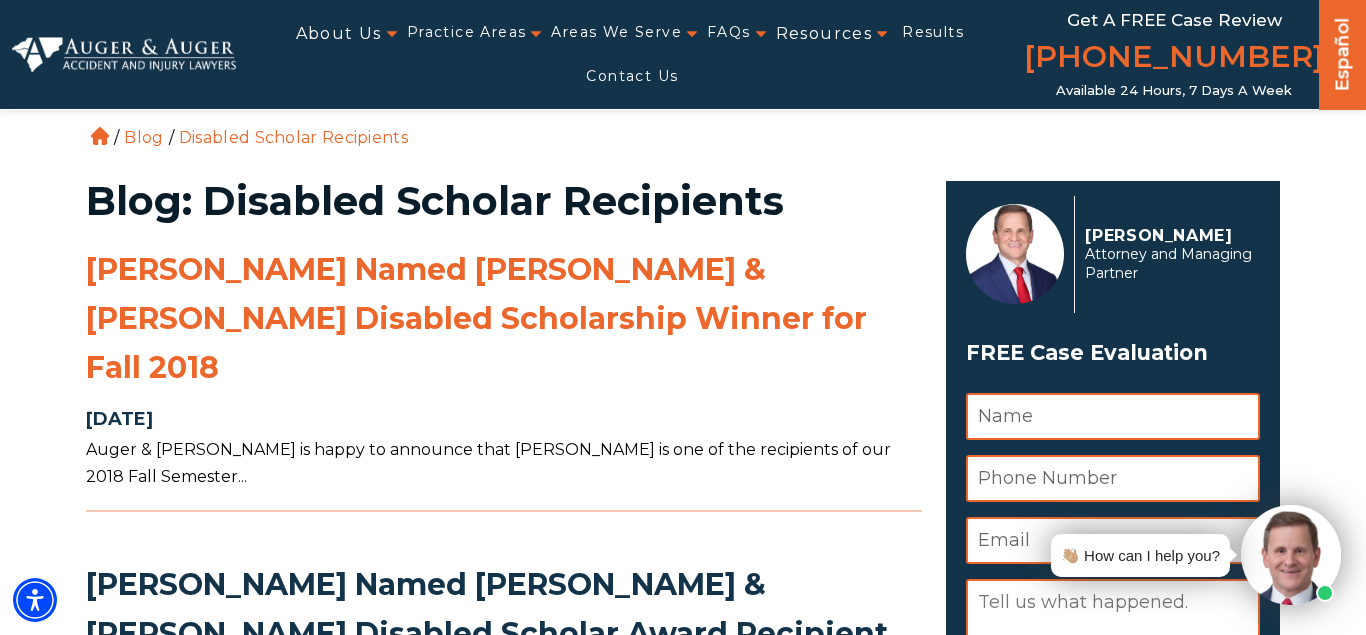 click on "[PERSON_NAME] Named [PERSON_NAME] & [PERSON_NAME] Disabled Scholarship Winner for Fall 2018" at bounding box center [476, 318] 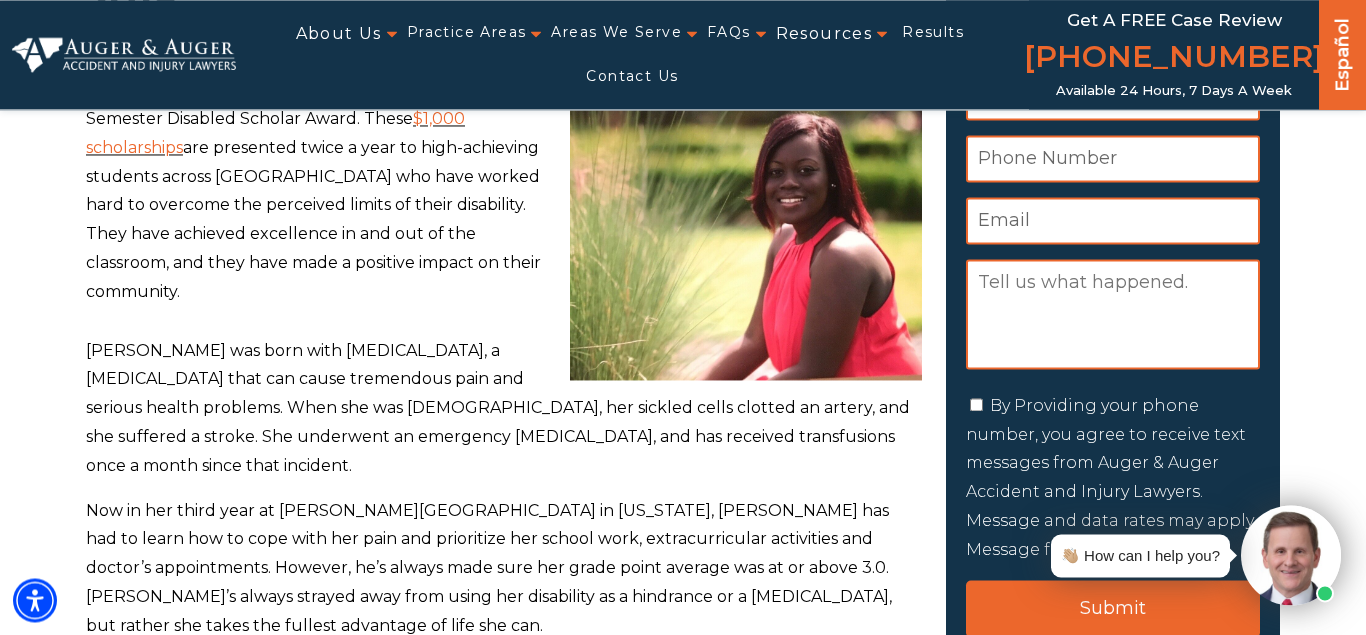 scroll, scrollTop: 375, scrollLeft: 0, axis: vertical 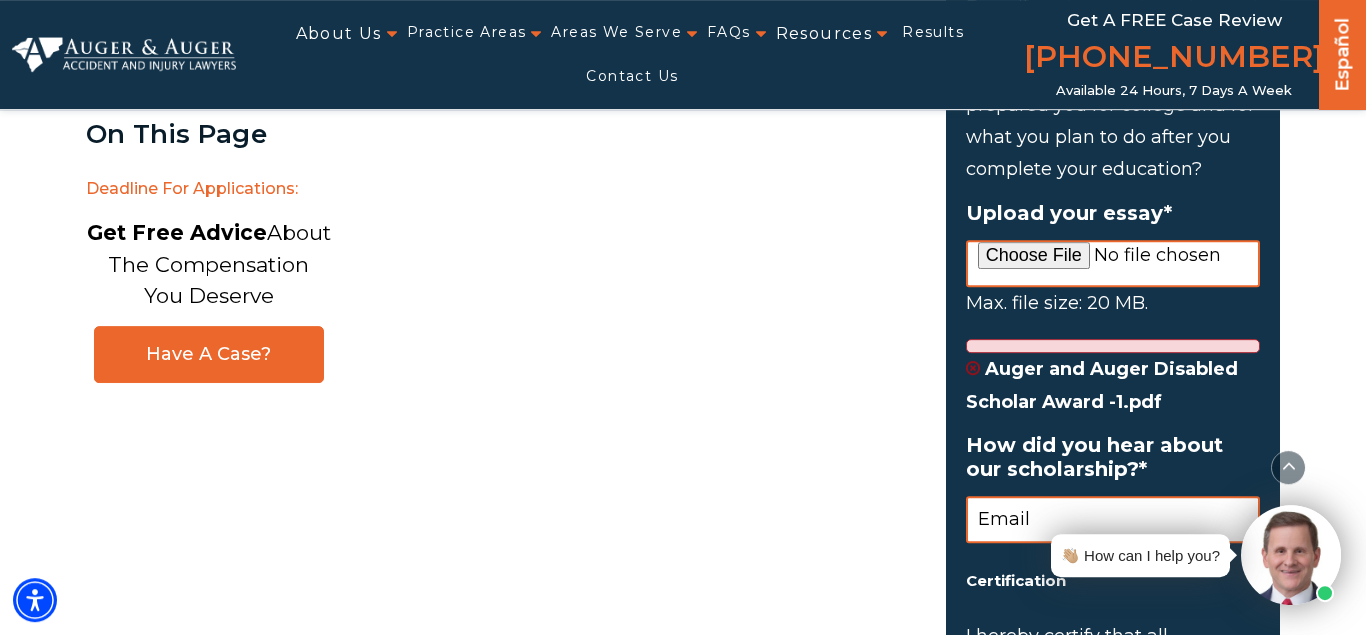 click at bounding box center (973, 368) 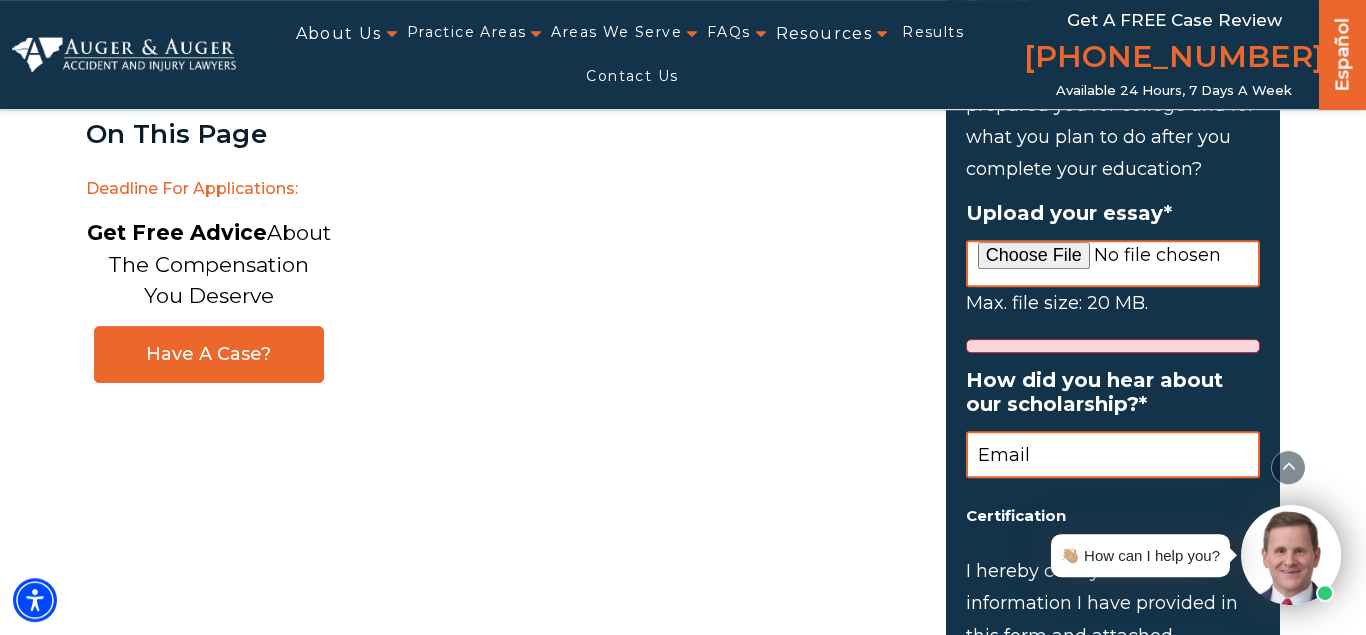 click at bounding box center [1113, 346] 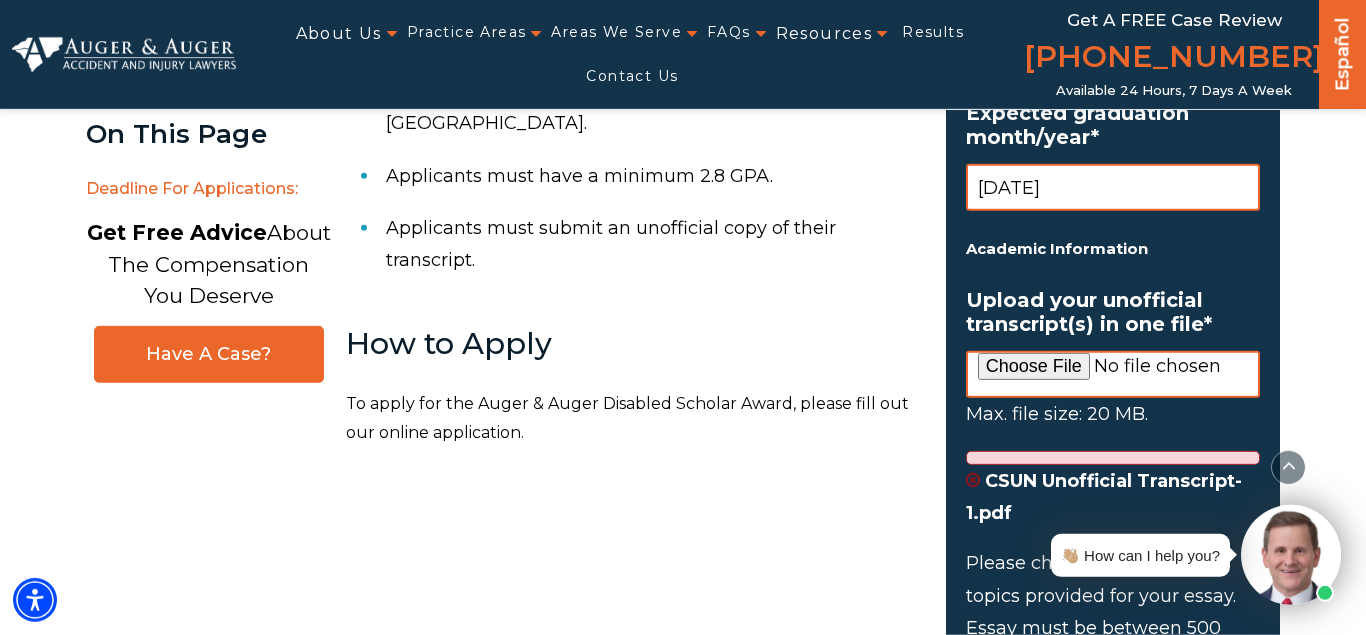 scroll, scrollTop: 1679, scrollLeft: 0, axis: vertical 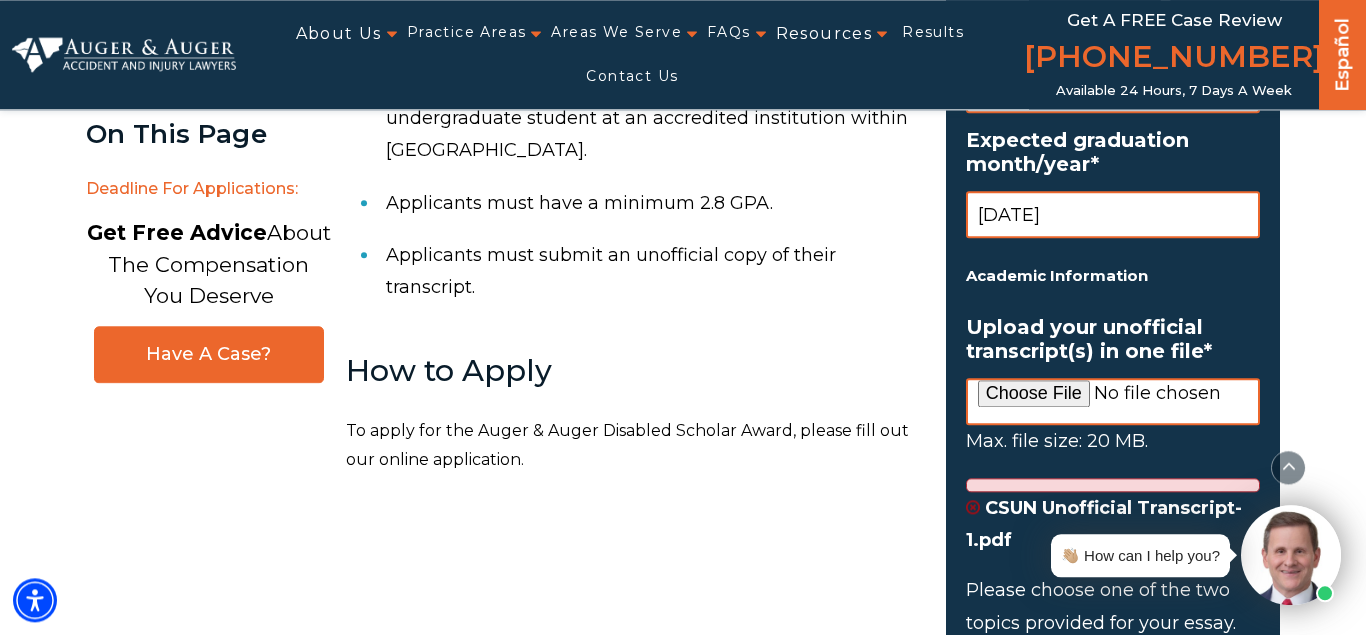 click at bounding box center [1113, 485] 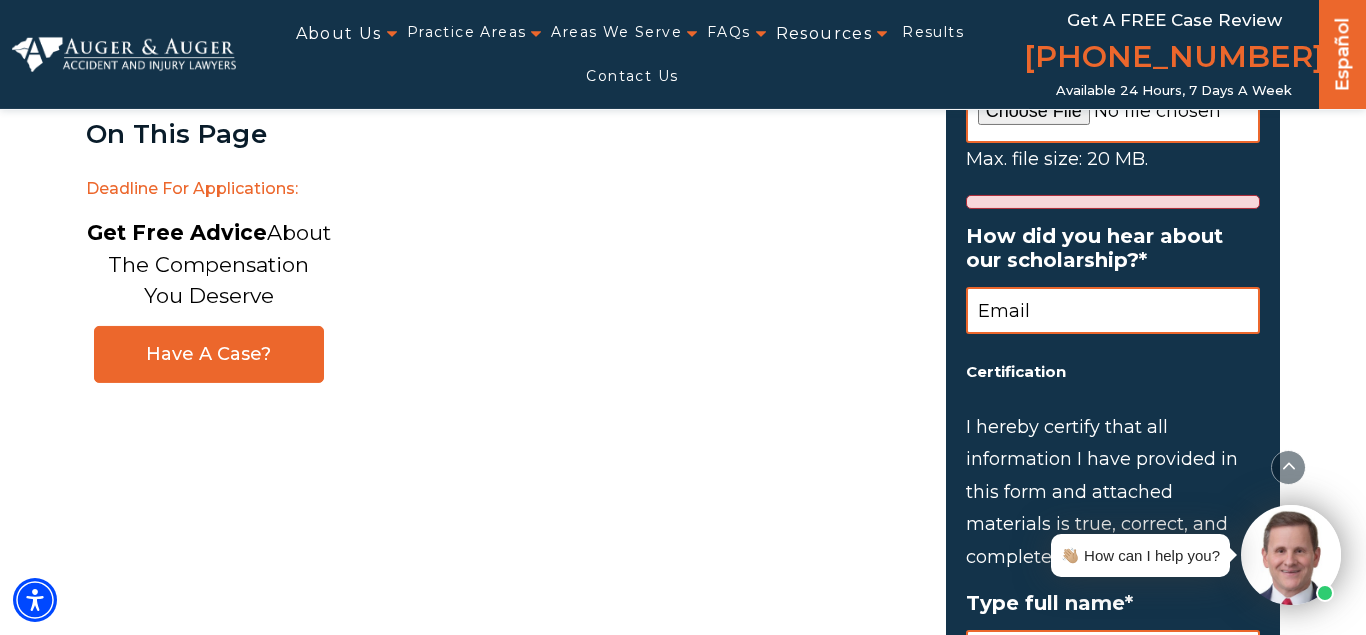 scroll, scrollTop: 2656, scrollLeft: 0, axis: vertical 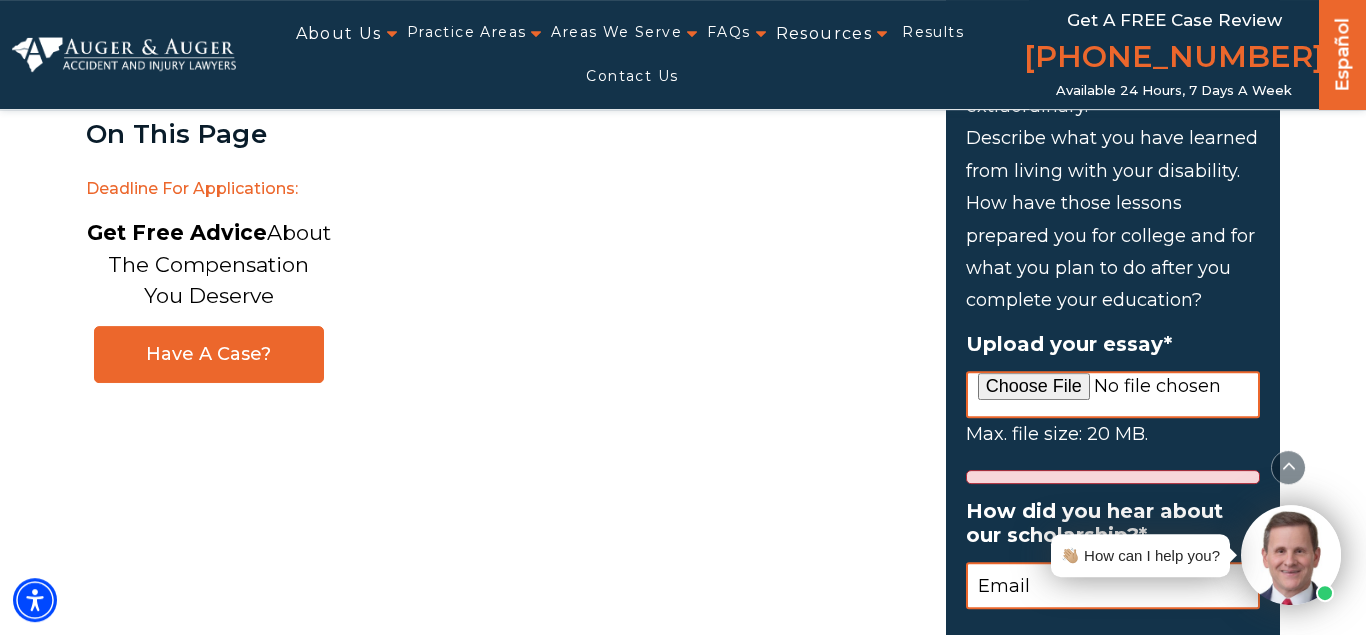 click on "Upload your essay *" at bounding box center [1113, 394] 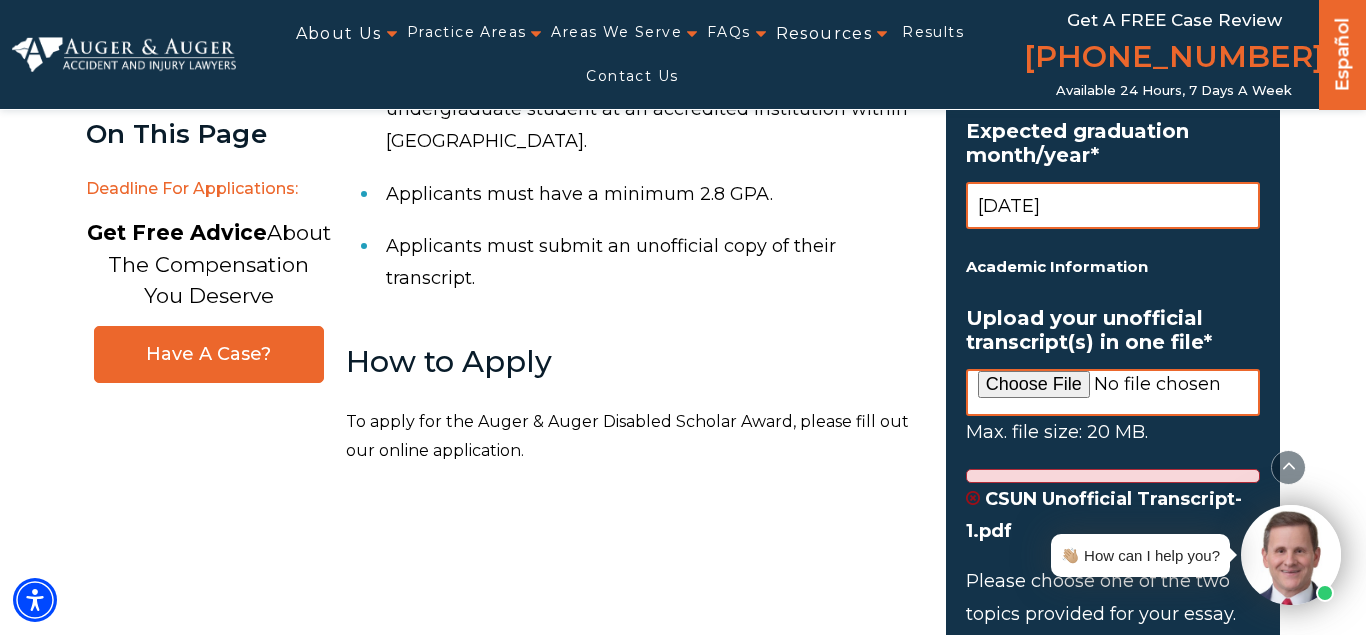 scroll, scrollTop: 1674, scrollLeft: 0, axis: vertical 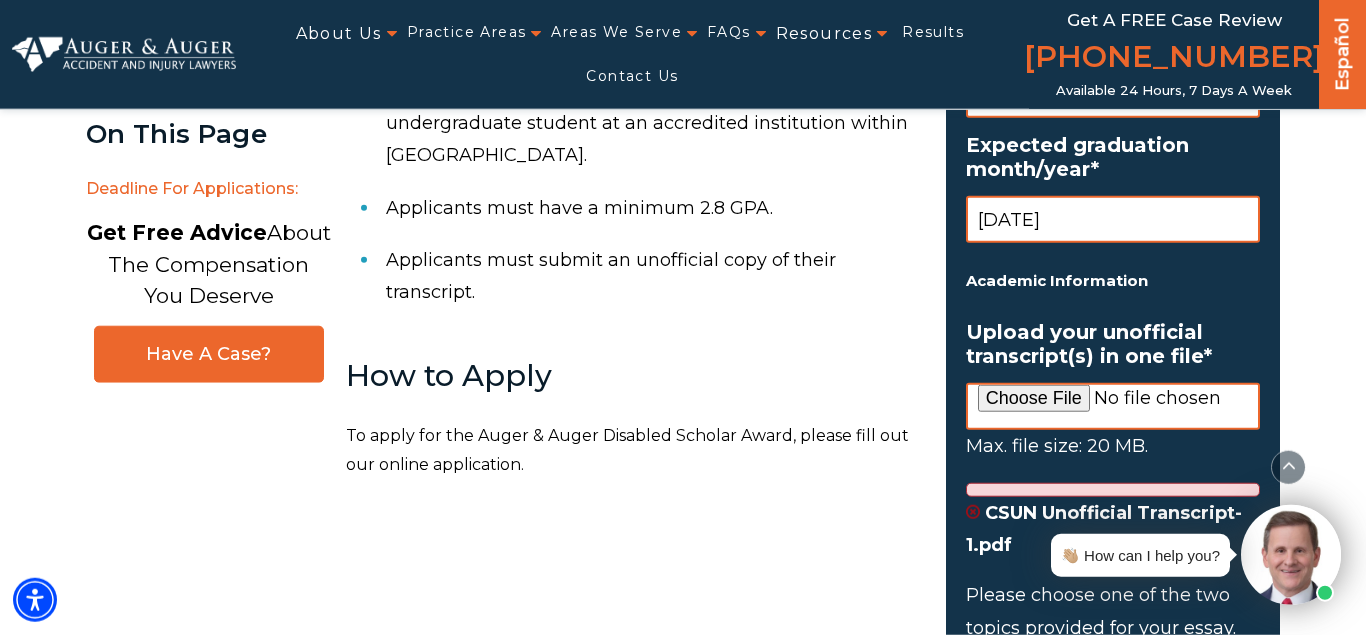 click on "Upload your unofficial transcript(s) in one file * Max. file size: 20 MB.     CSUN Unofficial Transcript-1.pdf" at bounding box center (1113, 440) 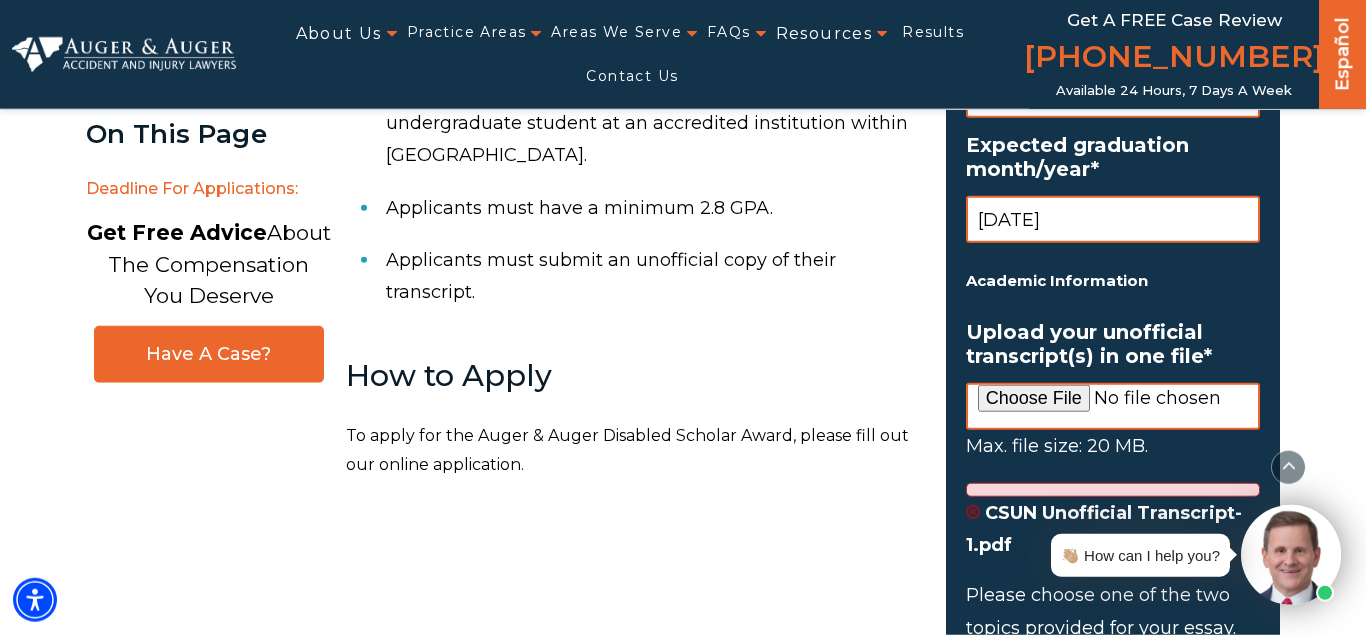 click on "Upload your unofficial transcript(s) in one file *" at bounding box center (1113, 406) 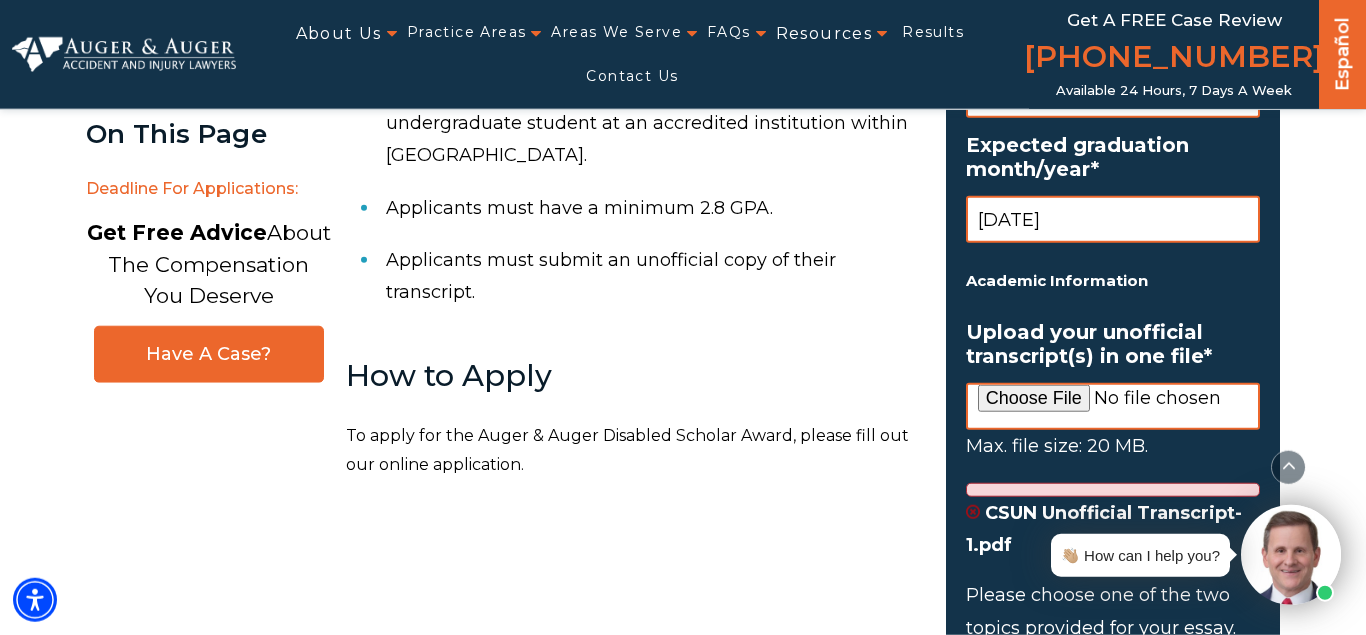type on "C:\fakepath\CSUN Unofficial Transcript-1.pdf" 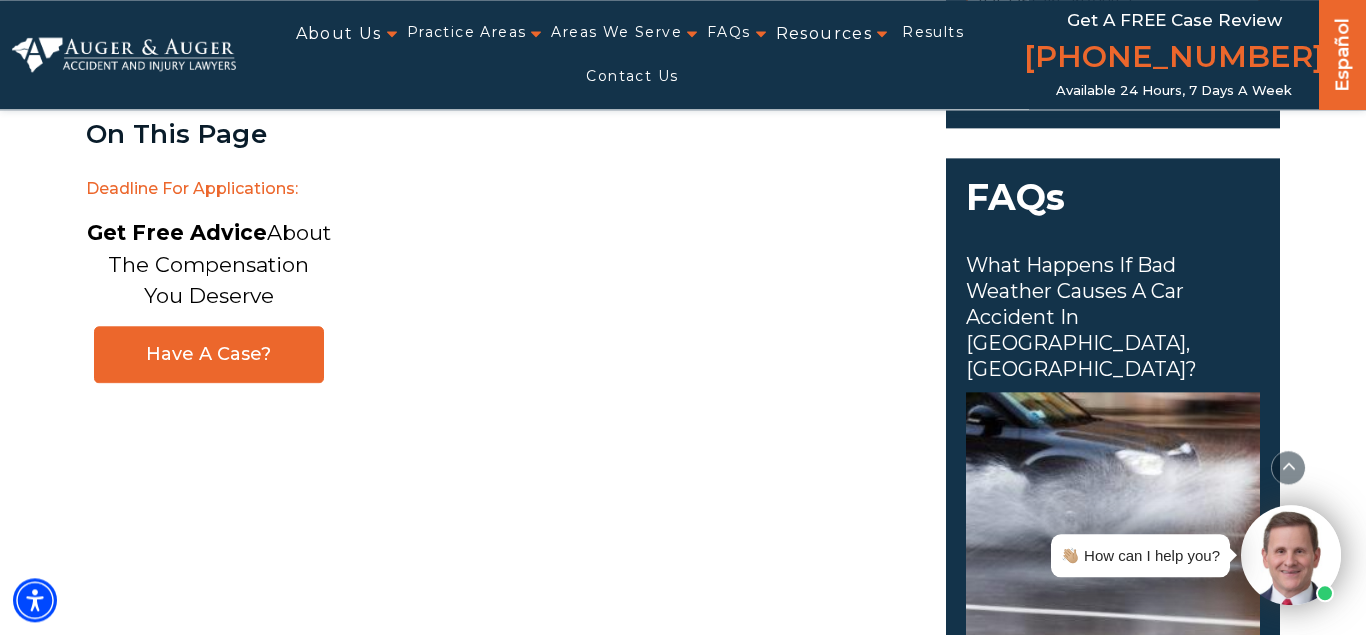 scroll, scrollTop: 3293, scrollLeft: 0, axis: vertical 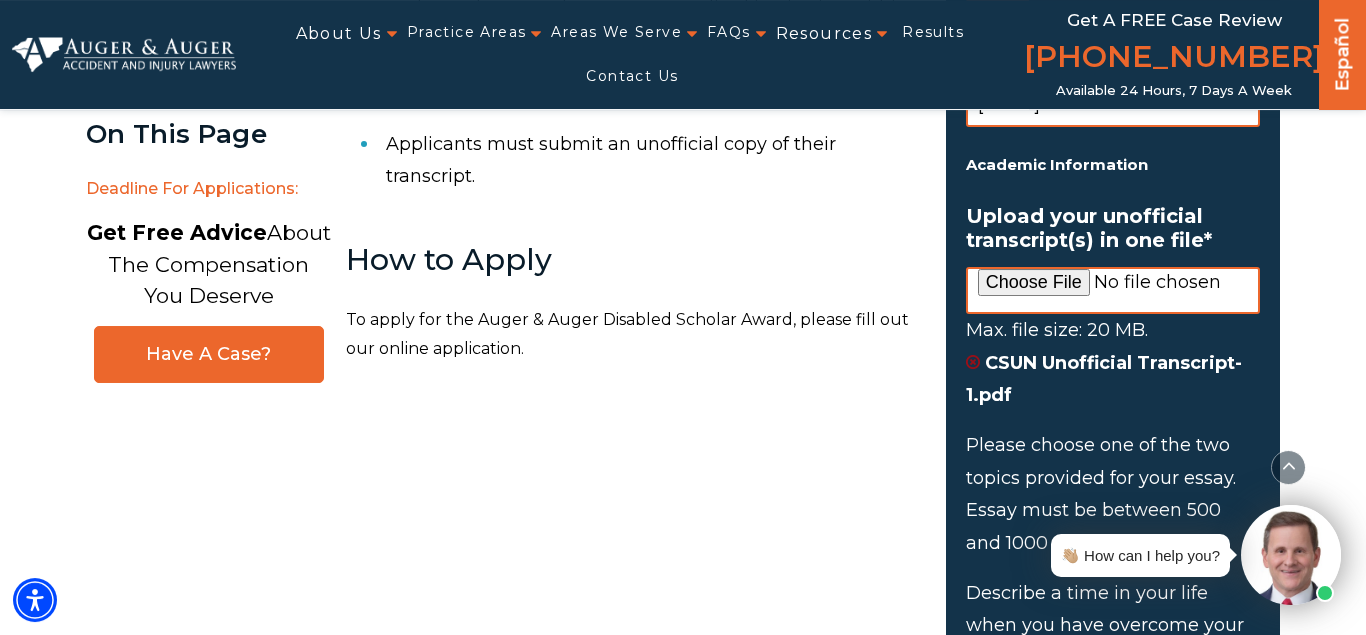 click at bounding box center [973, 362] 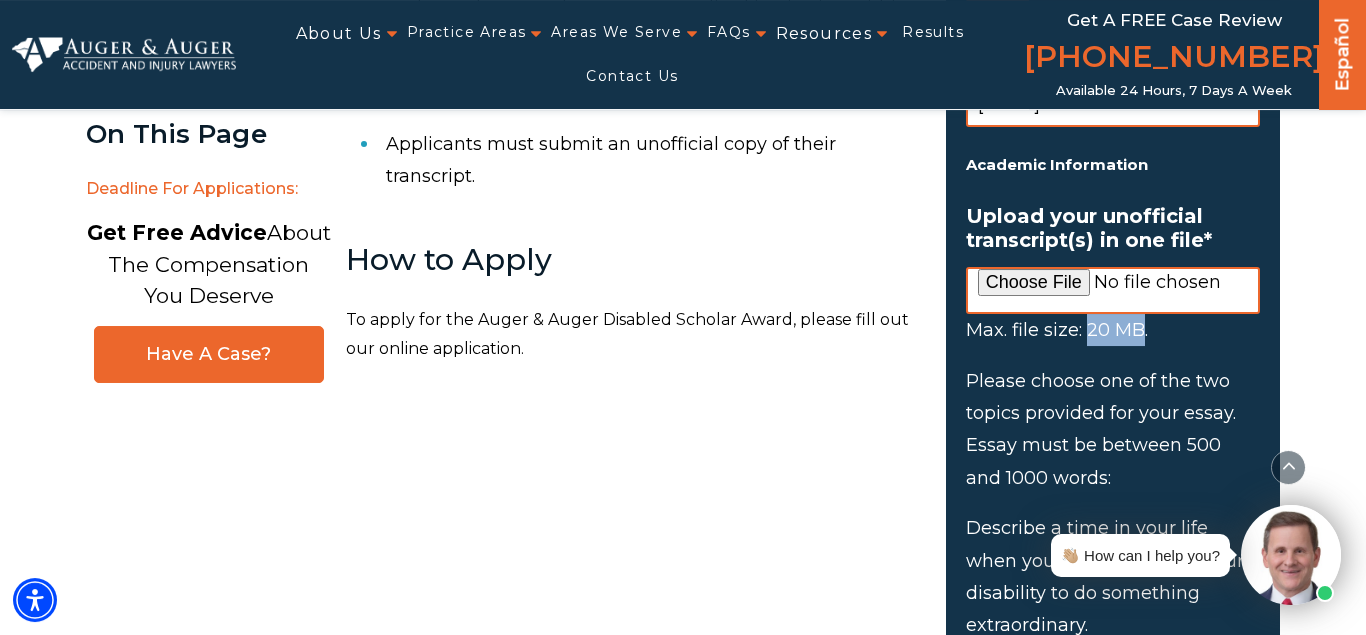 drag, startPoint x: 1087, startPoint y: 328, endPoint x: 1144, endPoint y: 328, distance: 57 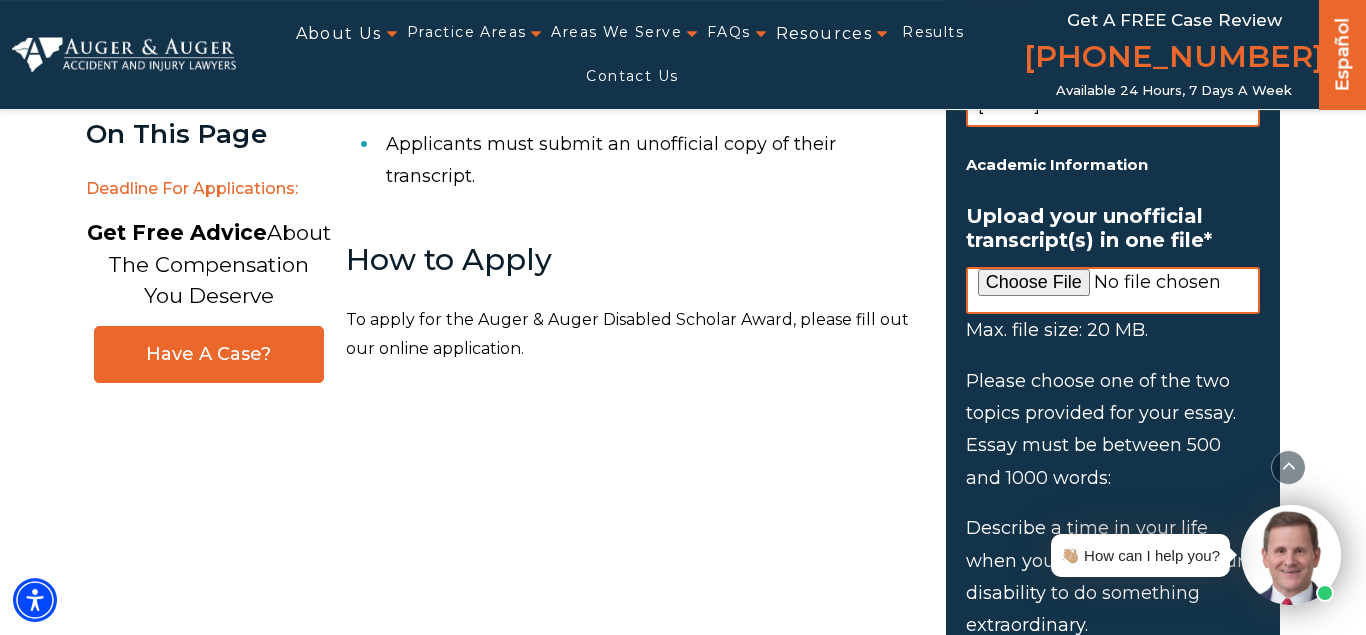 click on "About Us
About Us
Attorneys
Herbert Auger
Arlene Auger
Hunter Gillespie
Madison McLawhorn
Tyler Skitt
View All Attorneys
Blog
Testimonials
Our Promise
AA Guarantee
Giving Back
AA Disabled Scholar Award
Practice Areas
Car Accident
Truck Accident
Motorcycle Accident
Bicycle Accident
Wrongful Death
Dog Bite
Workers’ Compensation
Daycare Accident
See All Practice Areas
Areas We Serve
North Carolina
Charlotte
Asheville
Greensboro
Raleigh
Durham
View All Areas We Serve
South Carolina
Charleston
Columbia
Greenville
Rock Hill
Myrtle Beach
View All Areas We Serve
View All Locations
FAQs" at bounding box center [683, 2387] 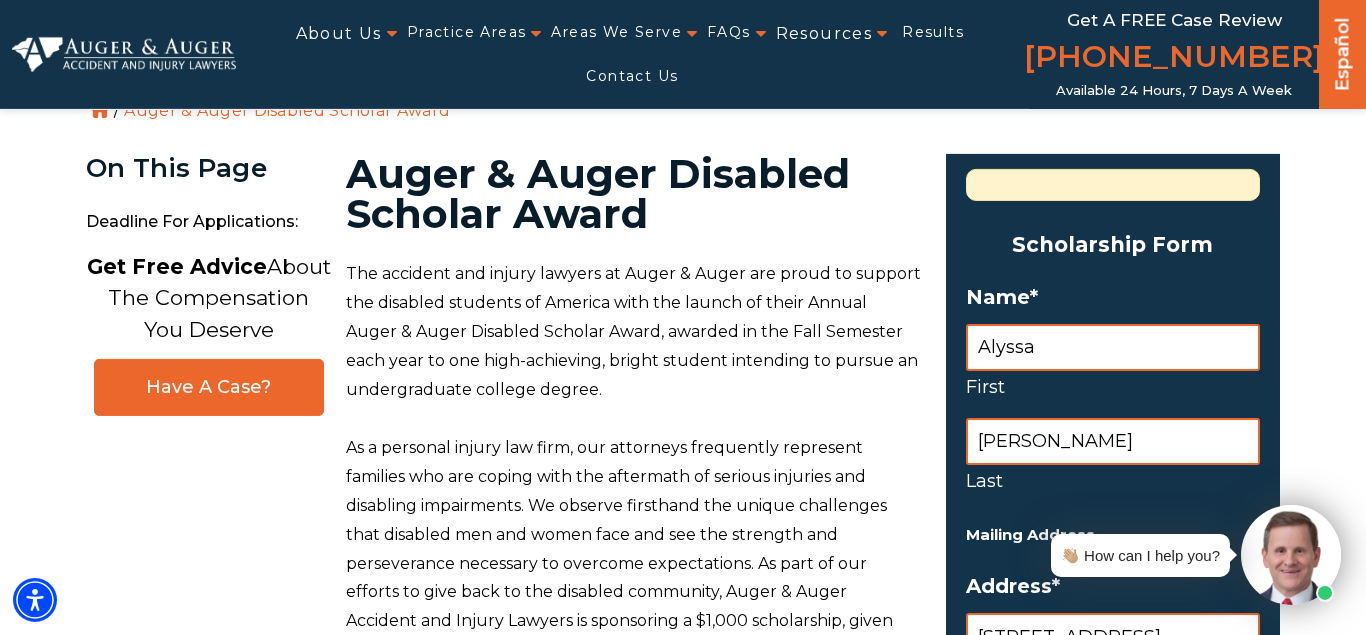 scroll, scrollTop: 0, scrollLeft: 0, axis: both 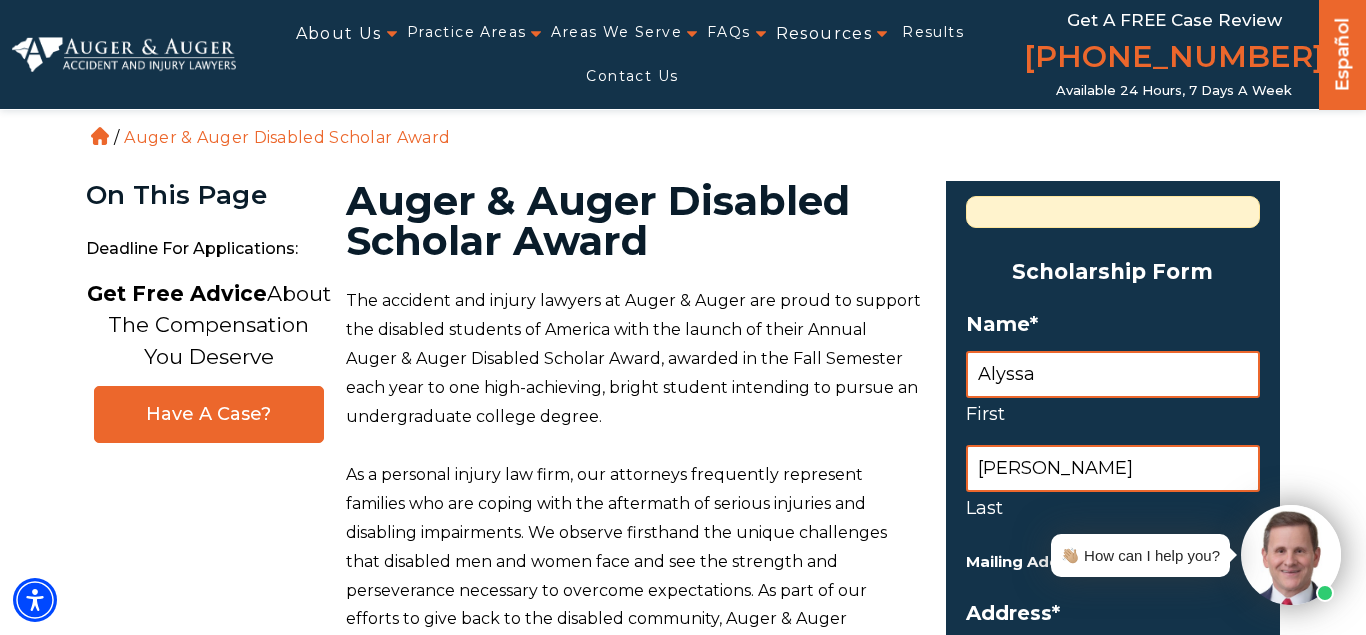 click at bounding box center [1113, 212] 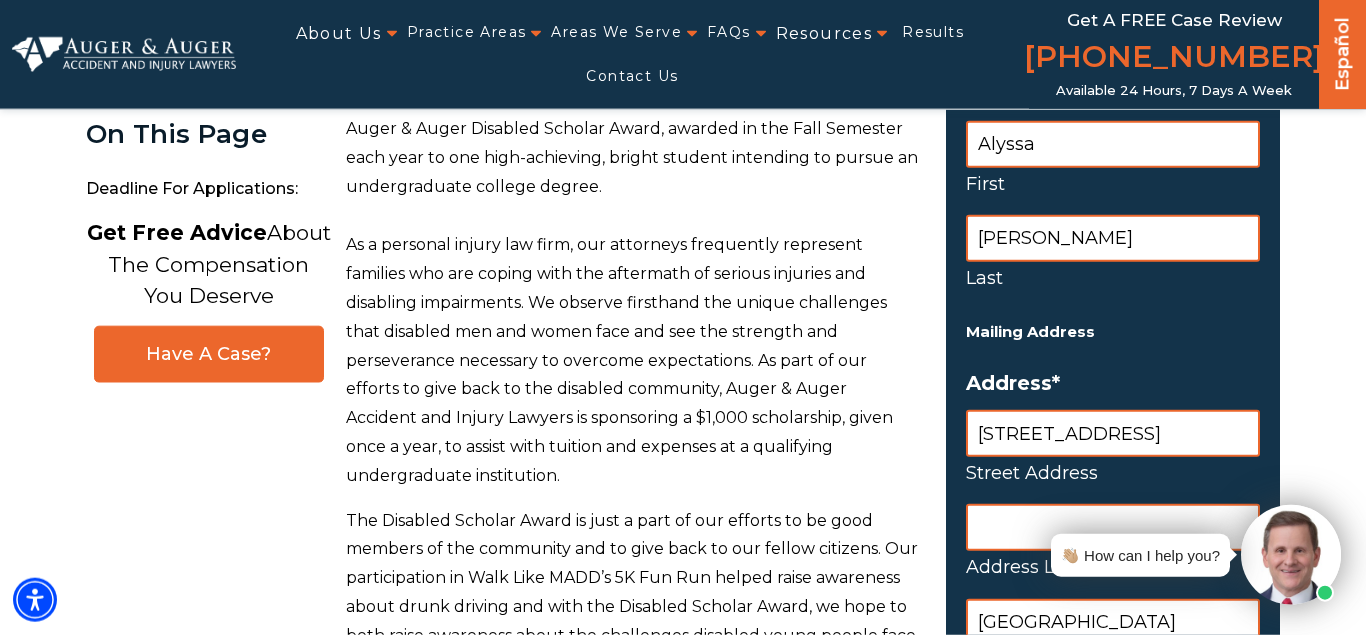 scroll, scrollTop: 217, scrollLeft: 0, axis: vertical 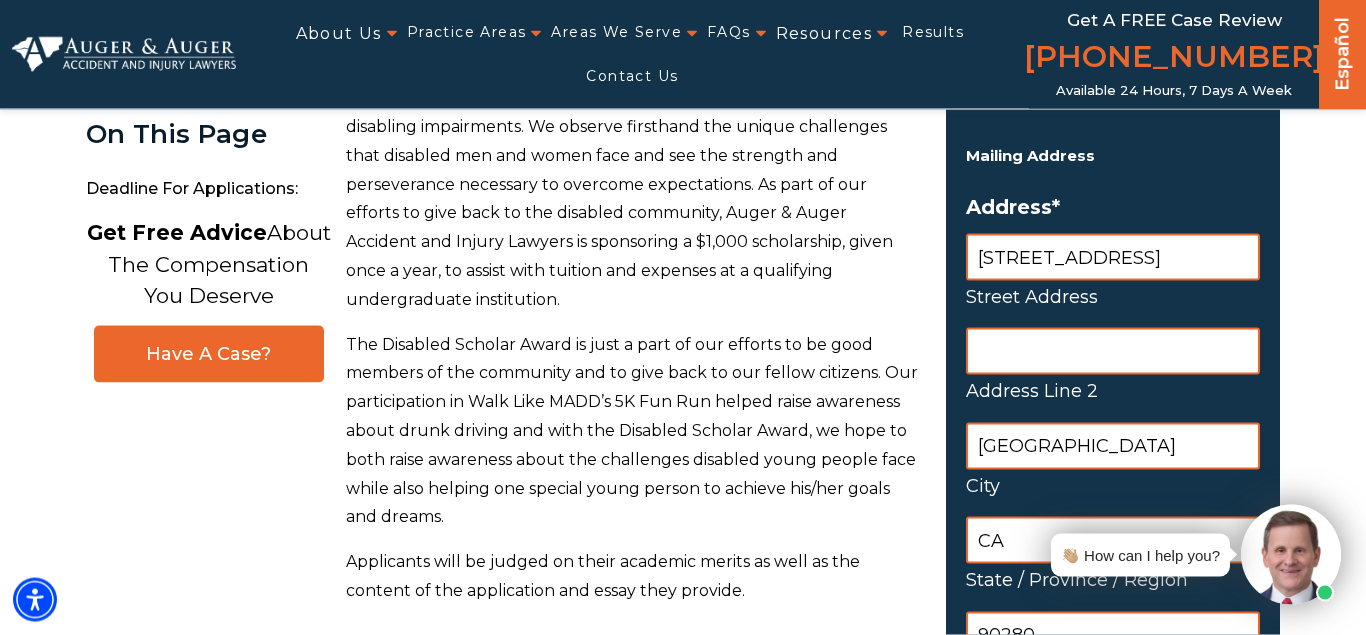 click on "Address Line 2" at bounding box center [1113, 351] 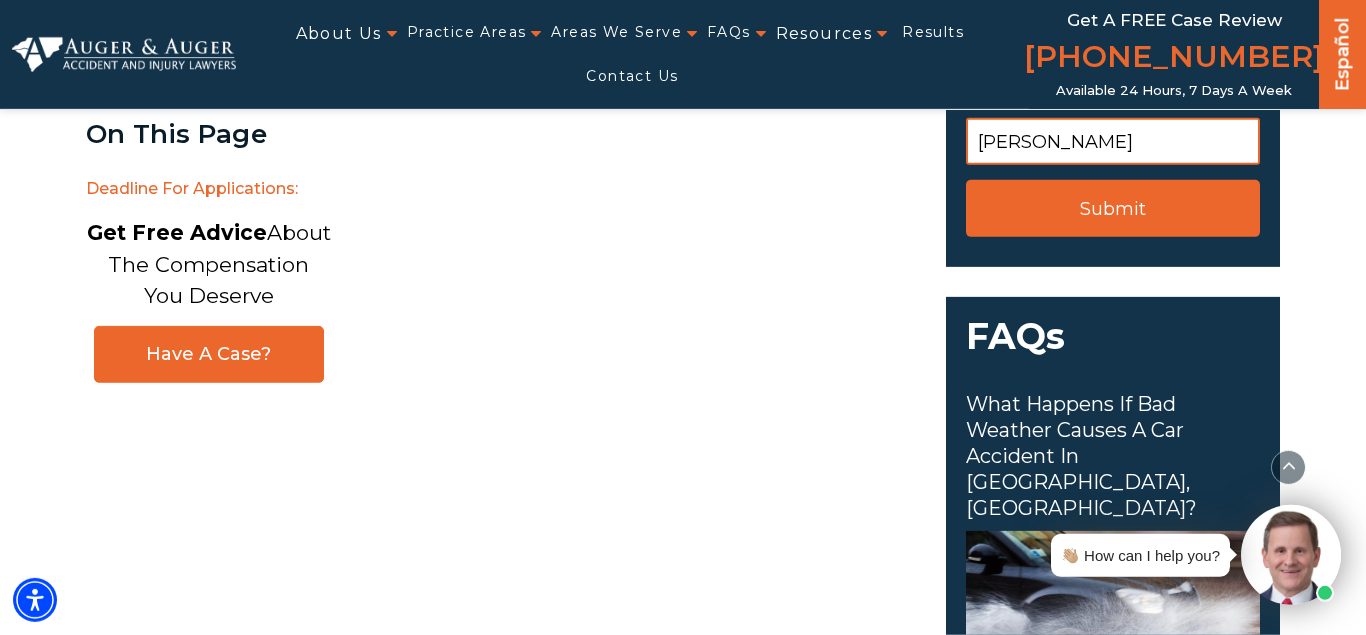 scroll, scrollTop: 3116, scrollLeft: 0, axis: vertical 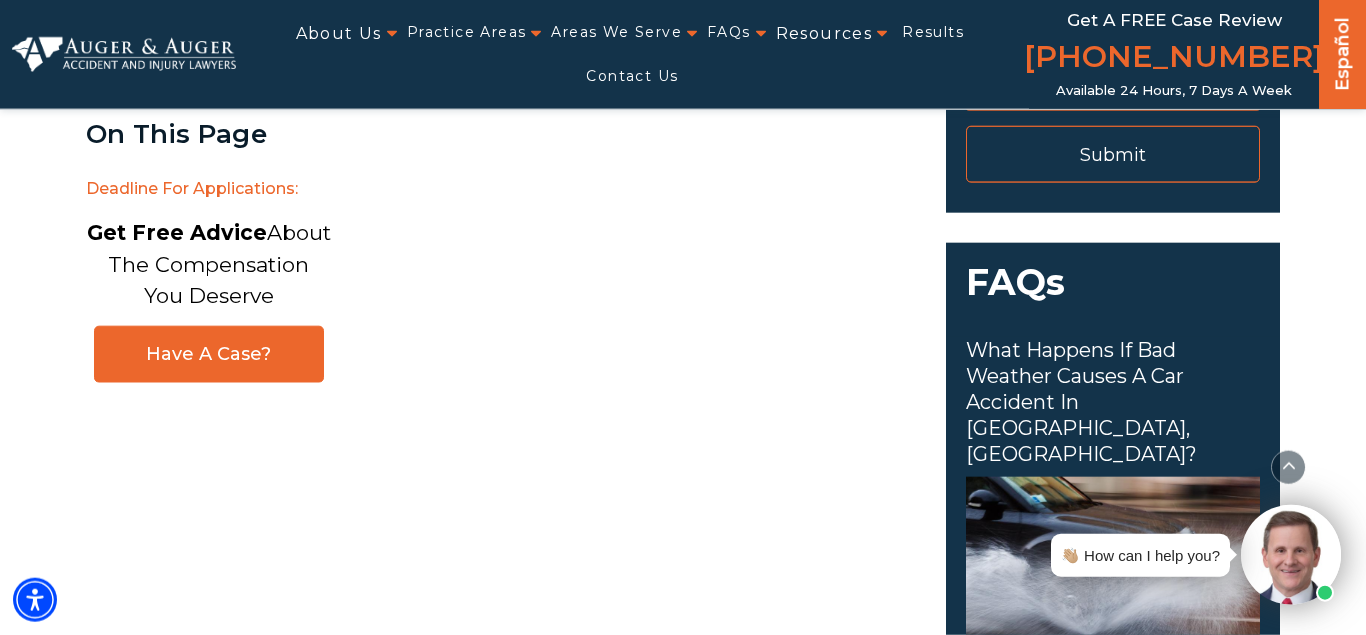 click on "Submit" at bounding box center (1113, 154) 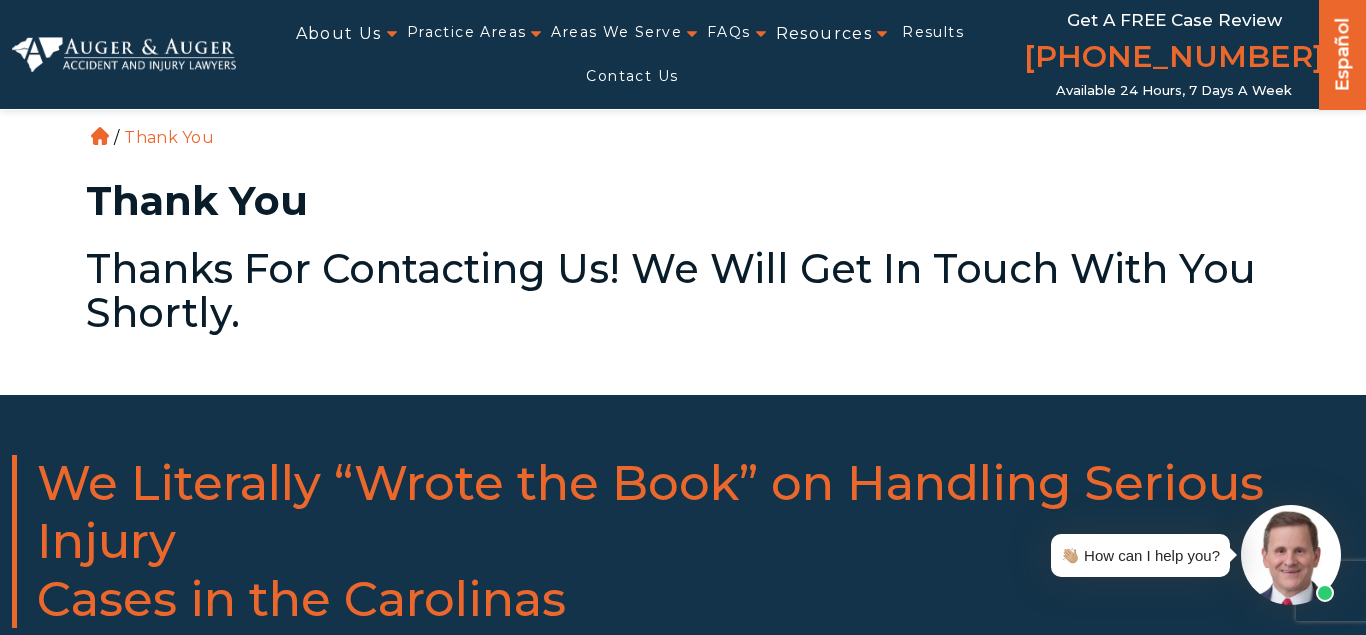 scroll, scrollTop: 0, scrollLeft: 0, axis: both 